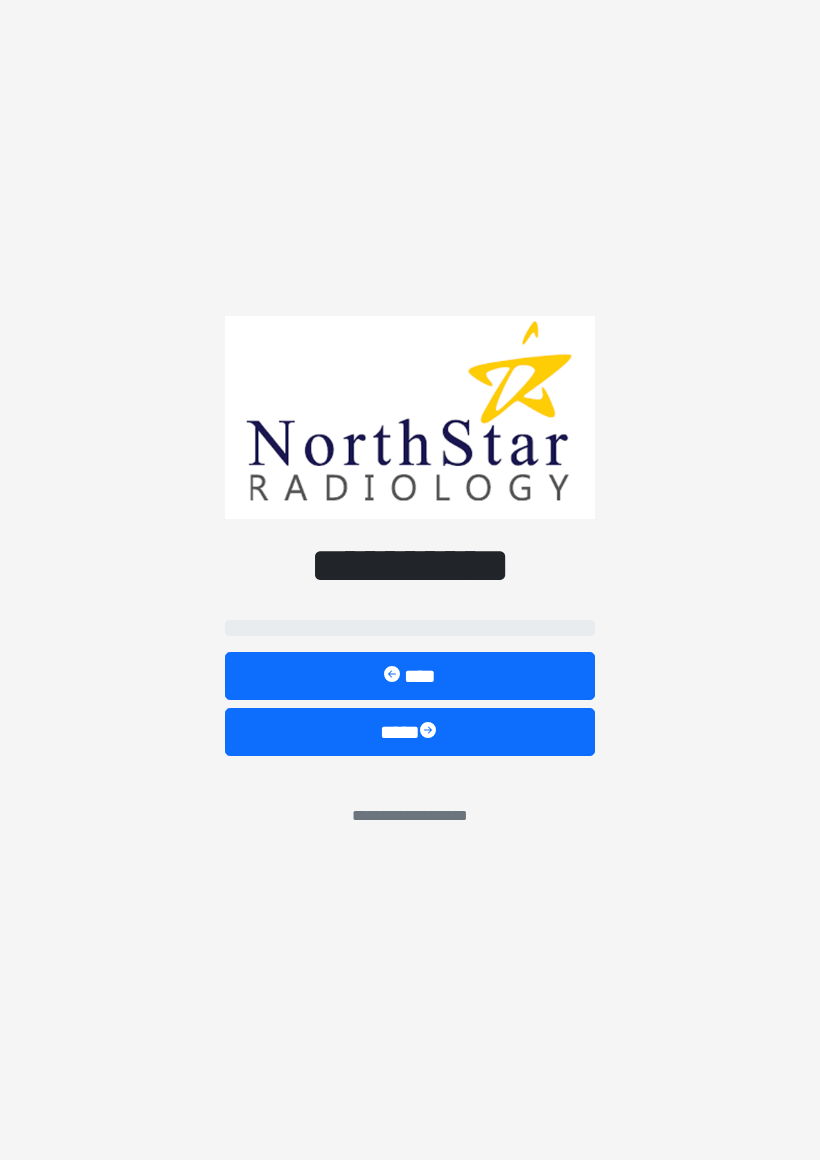 scroll, scrollTop: 0, scrollLeft: 0, axis: both 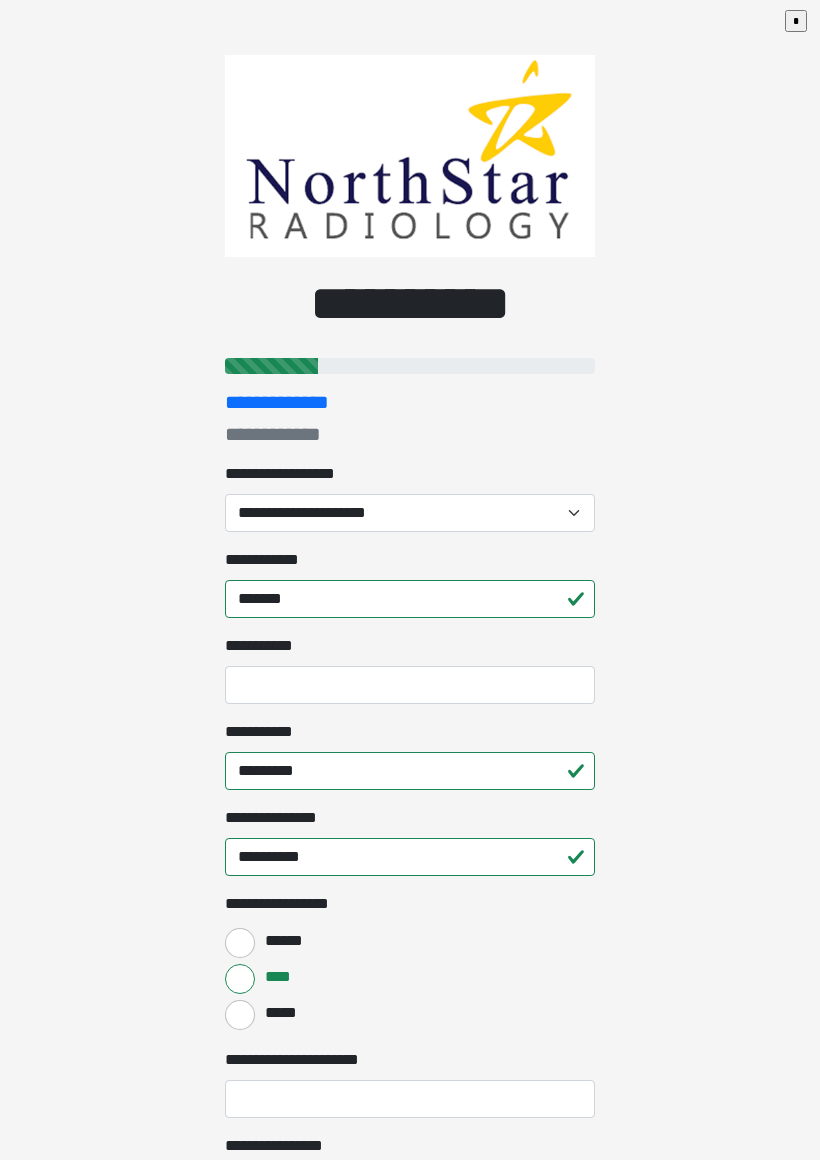 click on "**********" at bounding box center [410, 513] 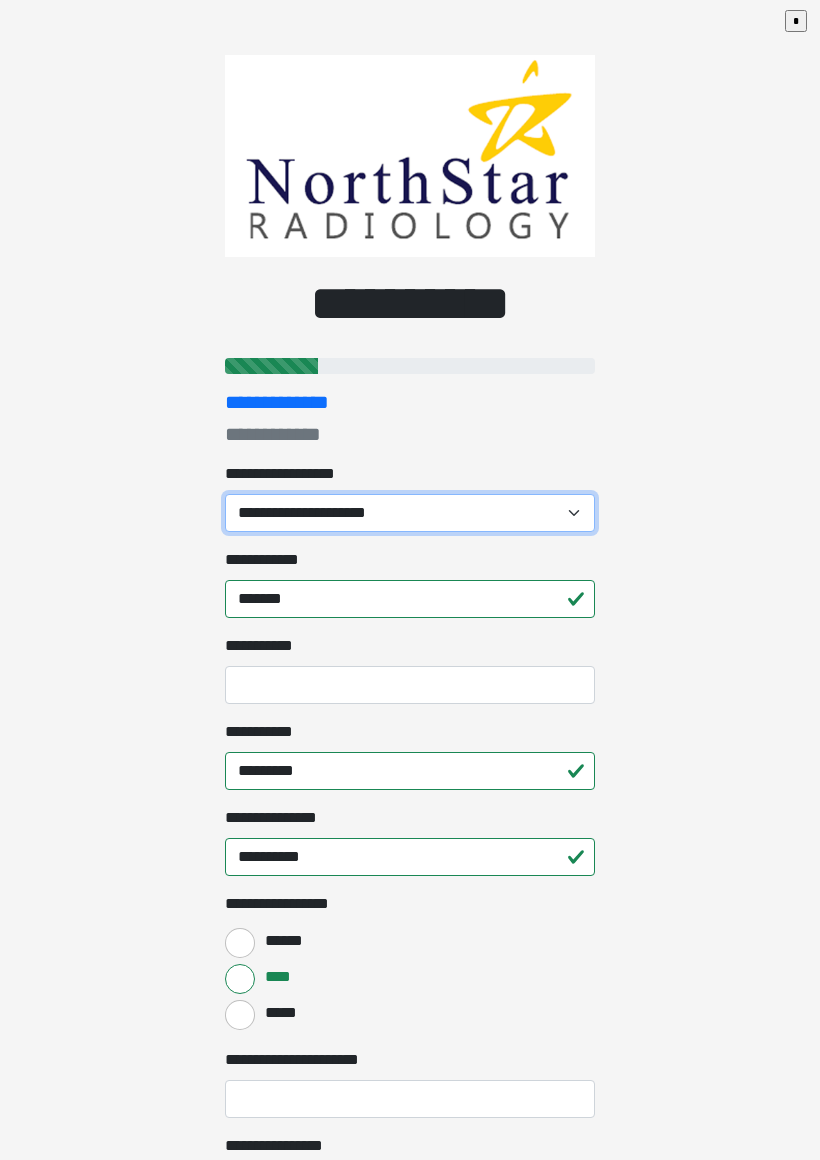 select on "*******" 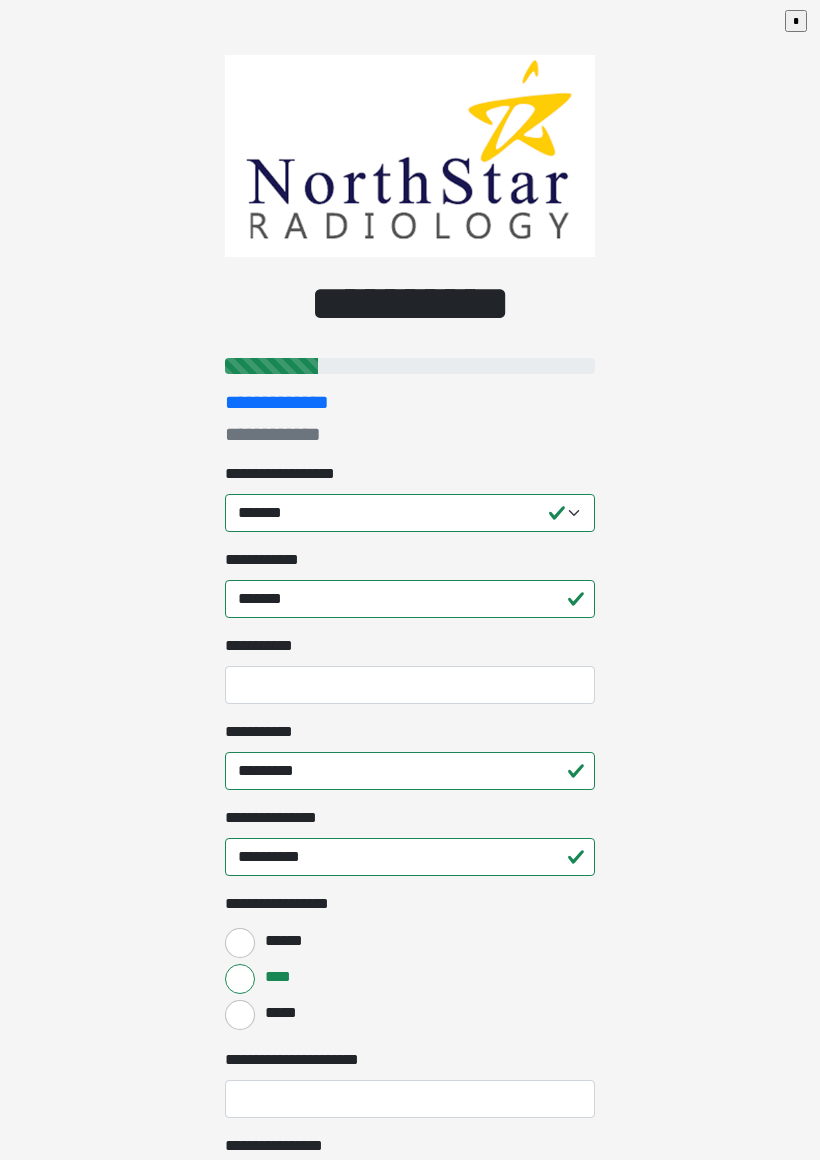 click on "**********" at bounding box center (410, 580) 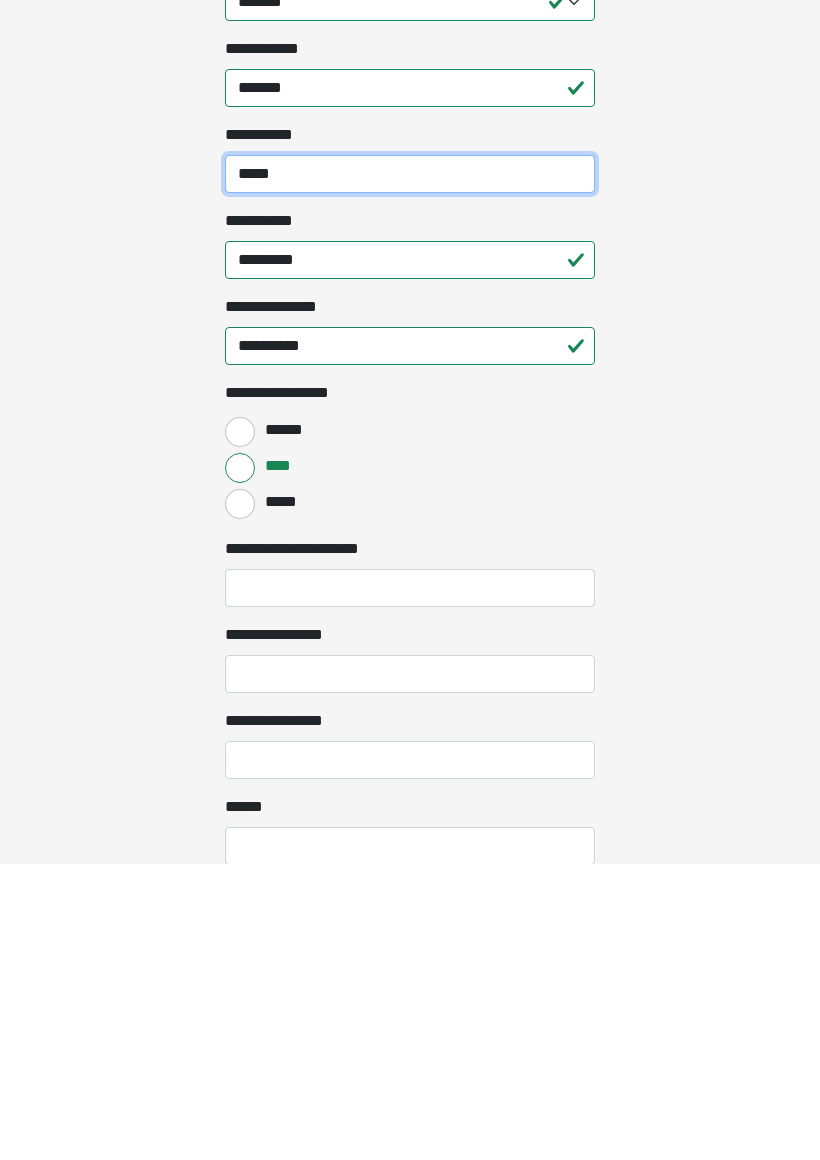 scroll, scrollTop: 215, scrollLeft: 0, axis: vertical 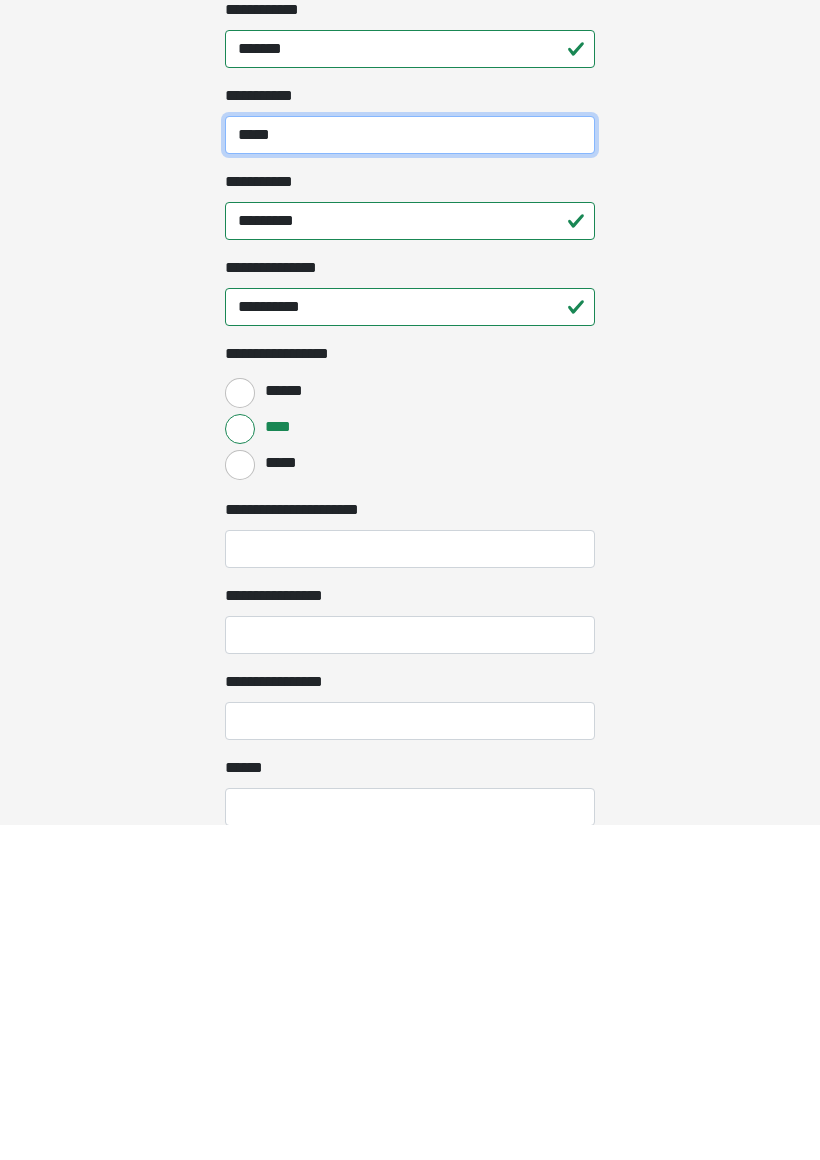 type on "*****" 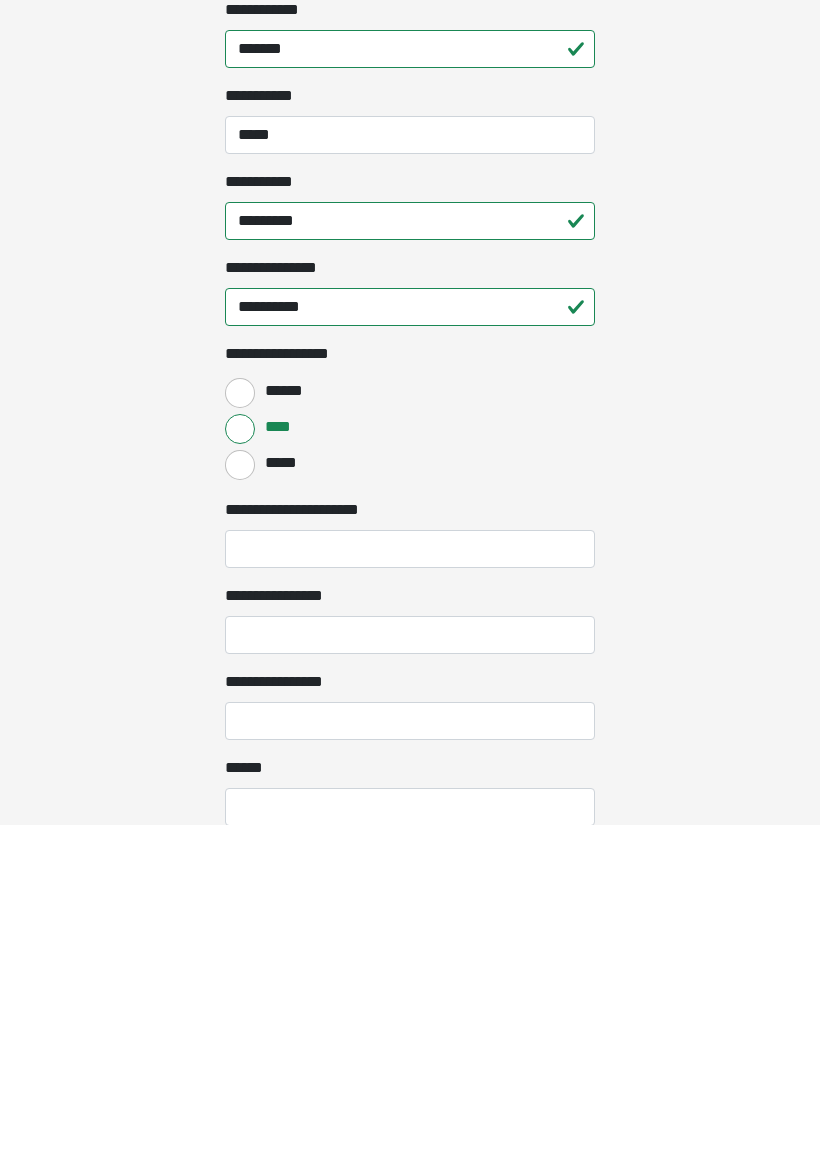 click on "**********" at bounding box center [410, 884] 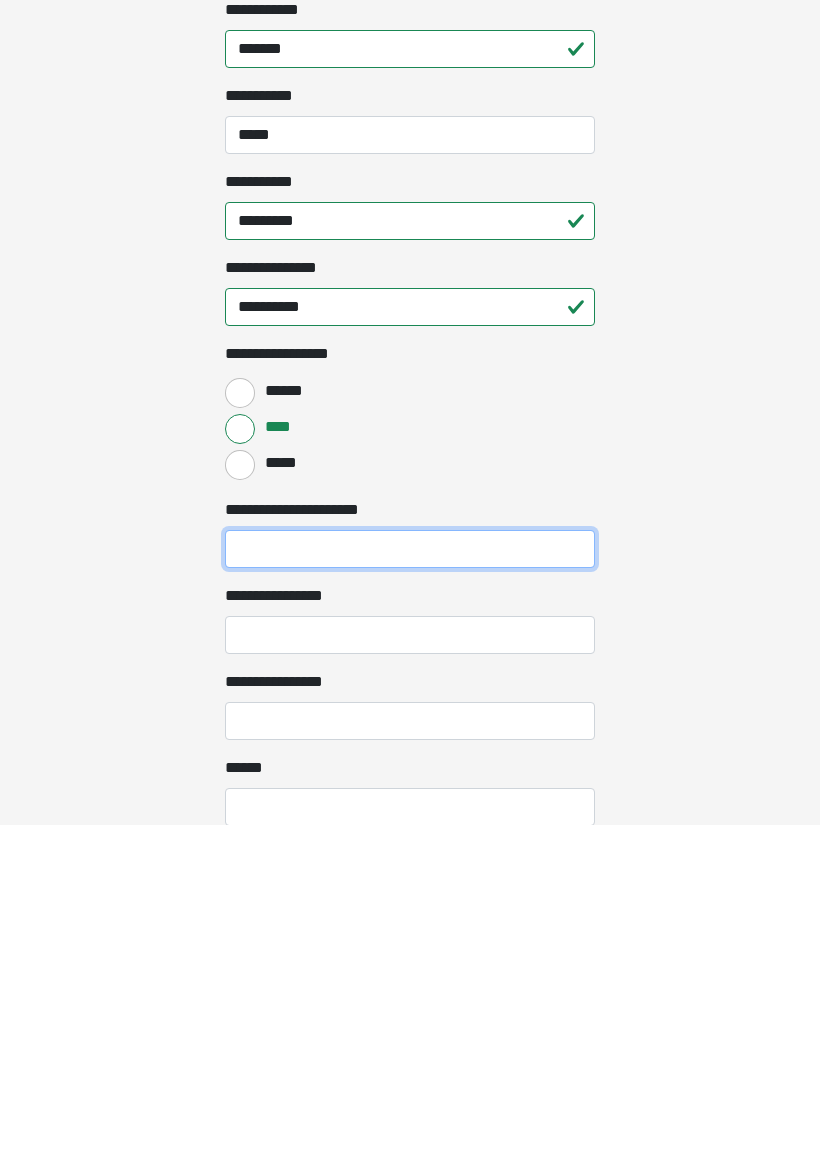 type on "*" 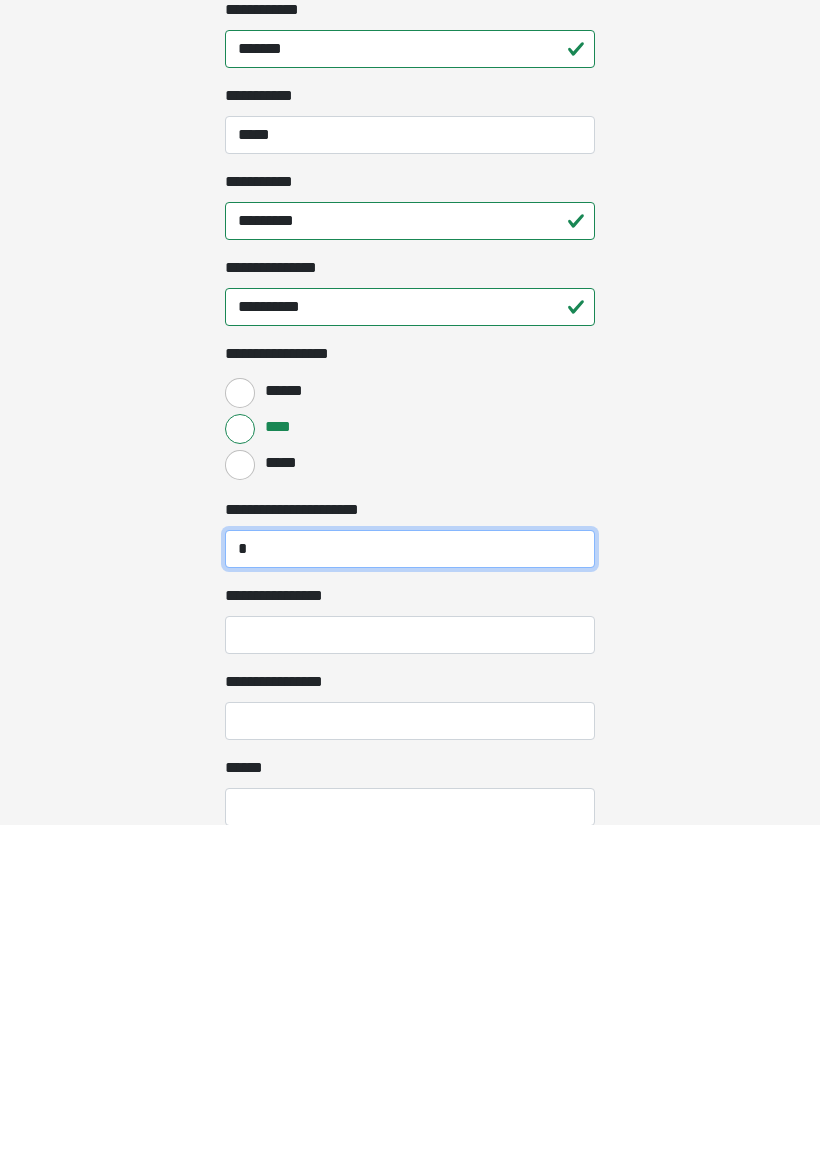 type 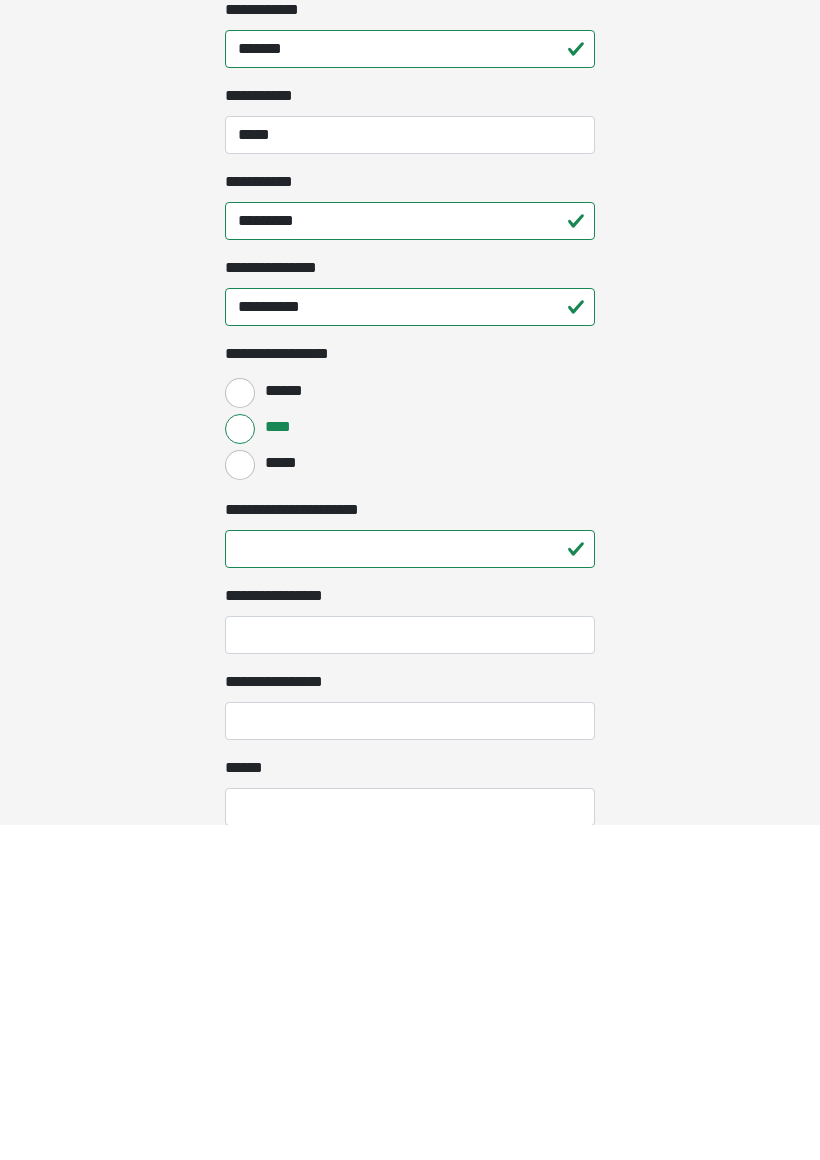 click on "**********" at bounding box center (410, 970) 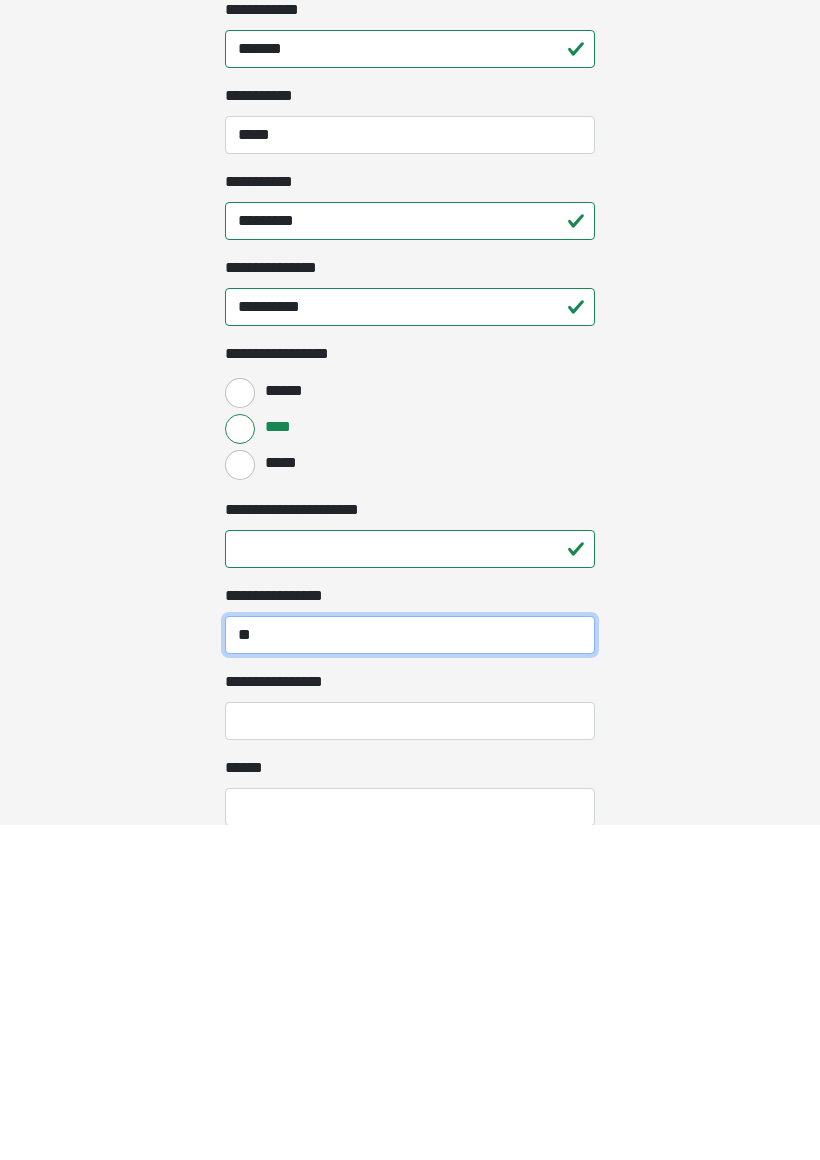 type on "*" 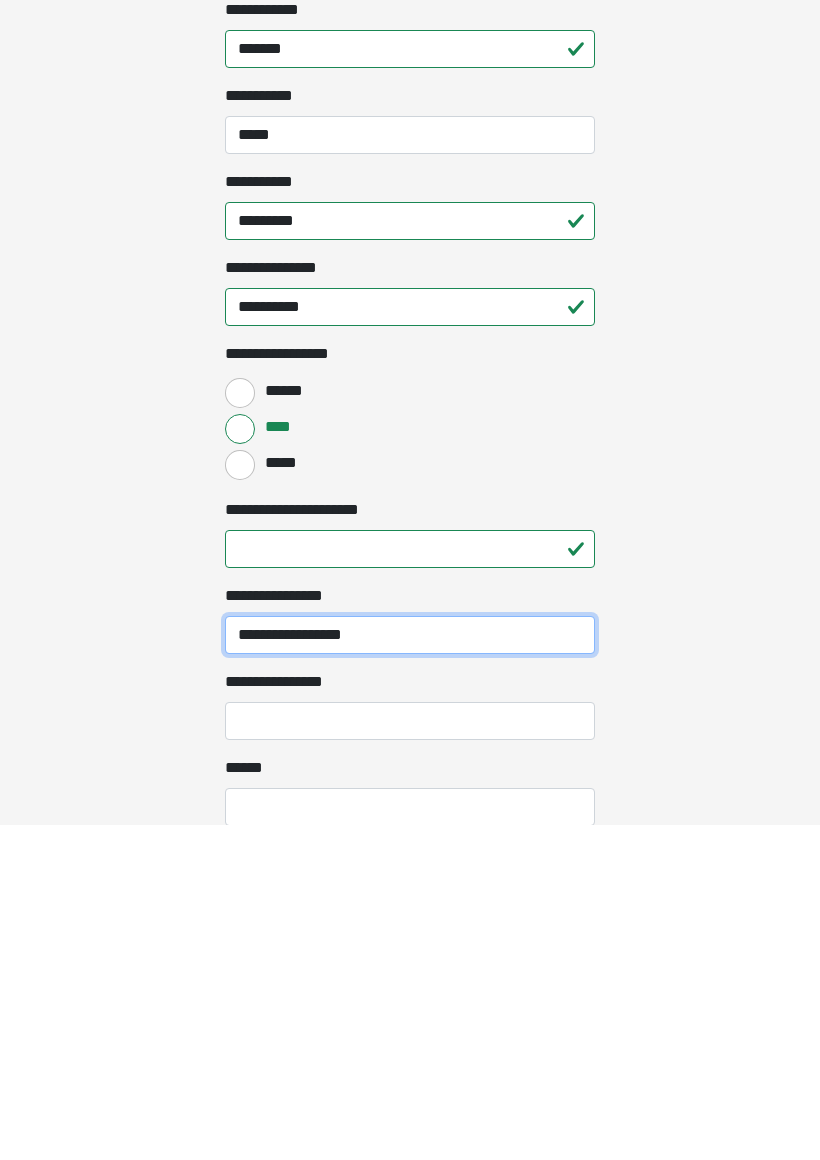 type on "**********" 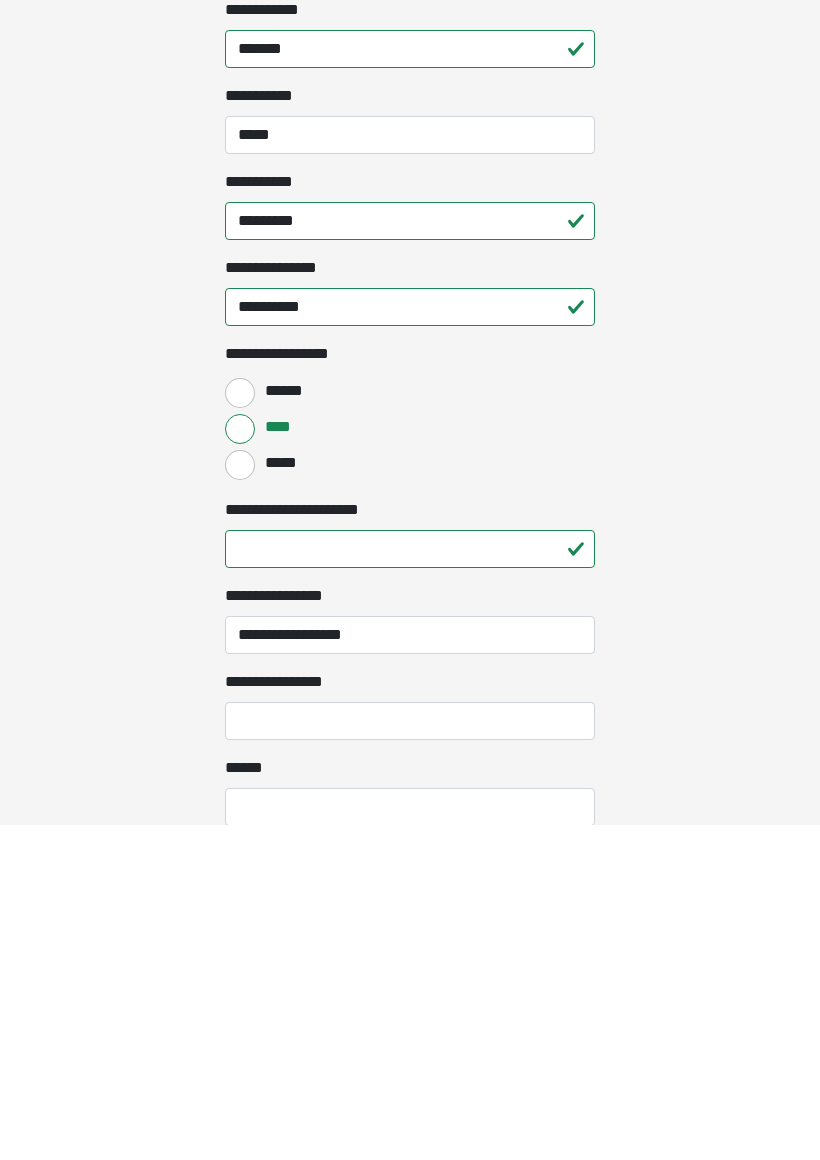 click on "**********" at bounding box center [410, 1040] 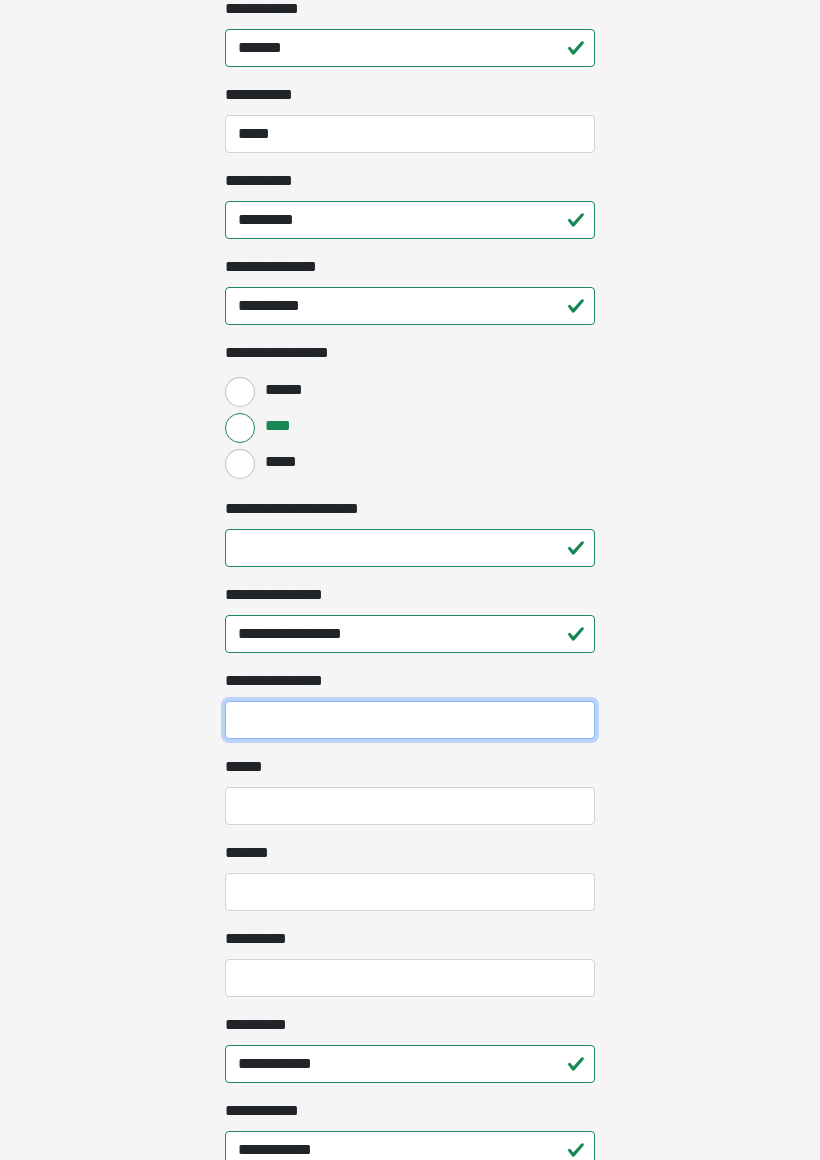 click on "**********" at bounding box center (410, 720) 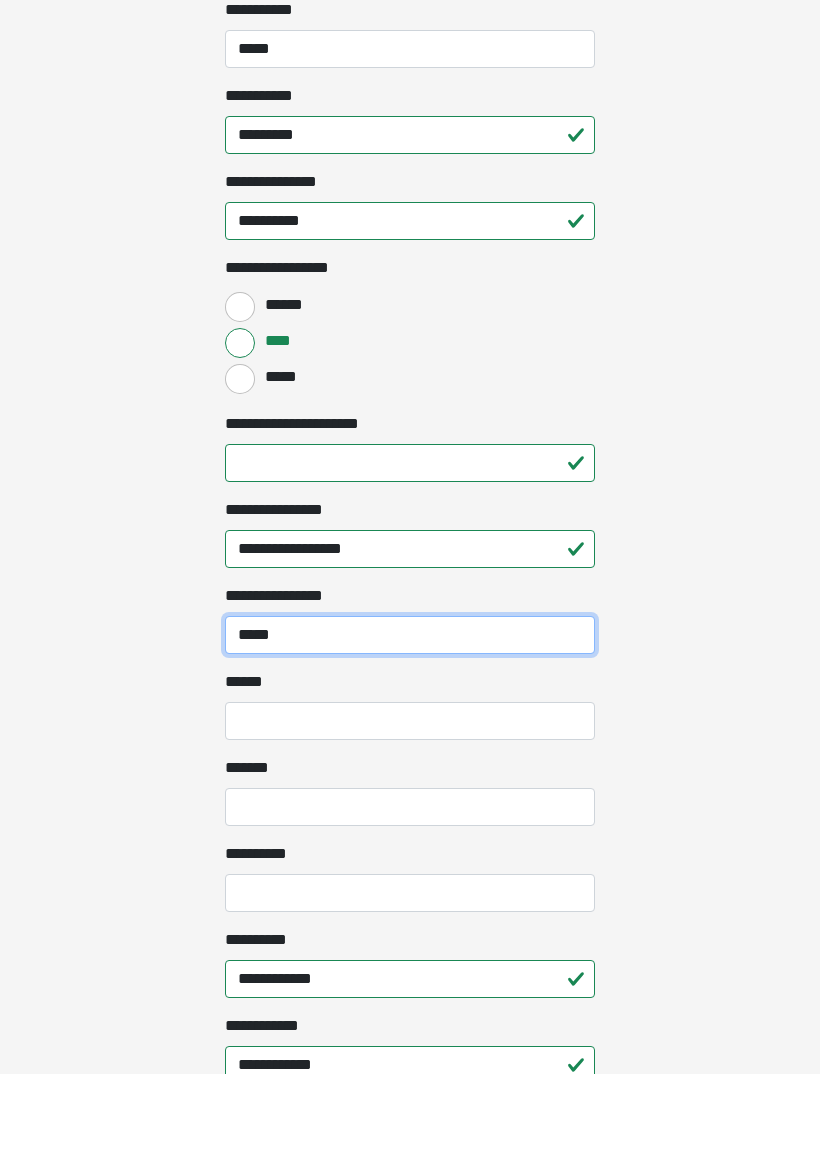 type on "*****" 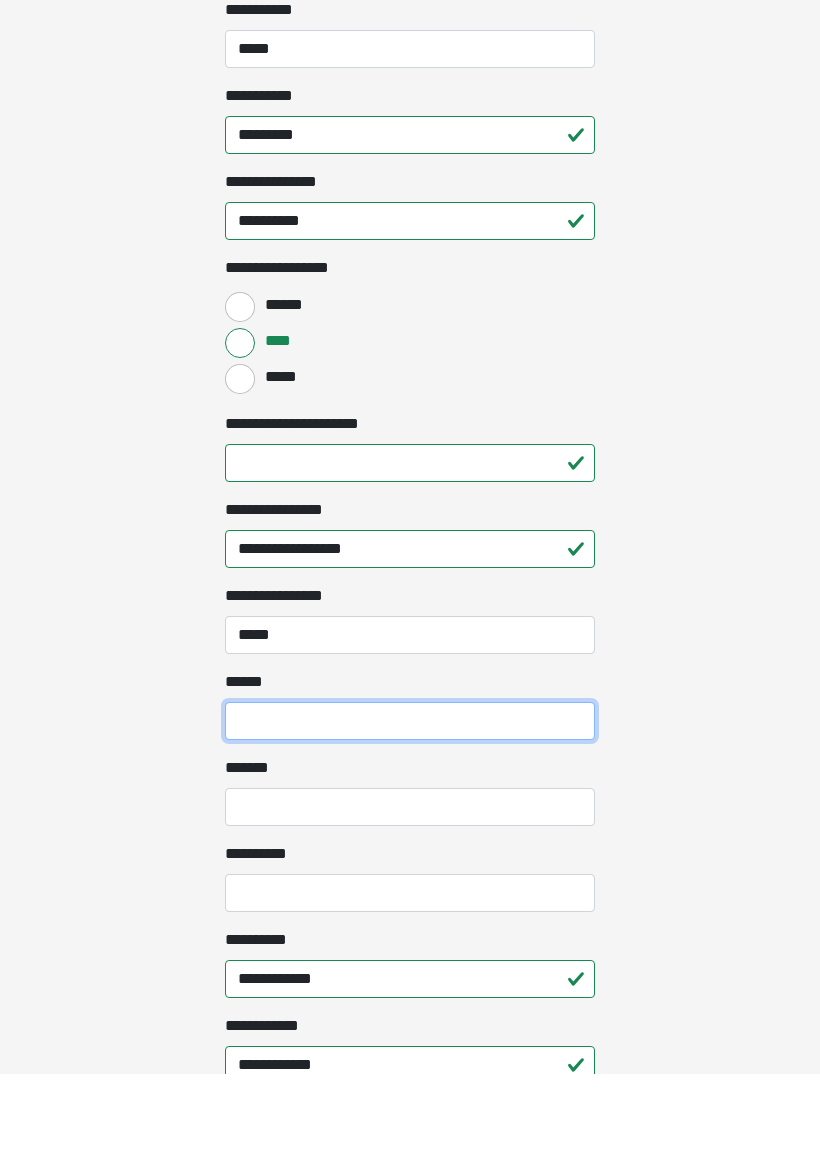 click on "**** *" at bounding box center [410, 807] 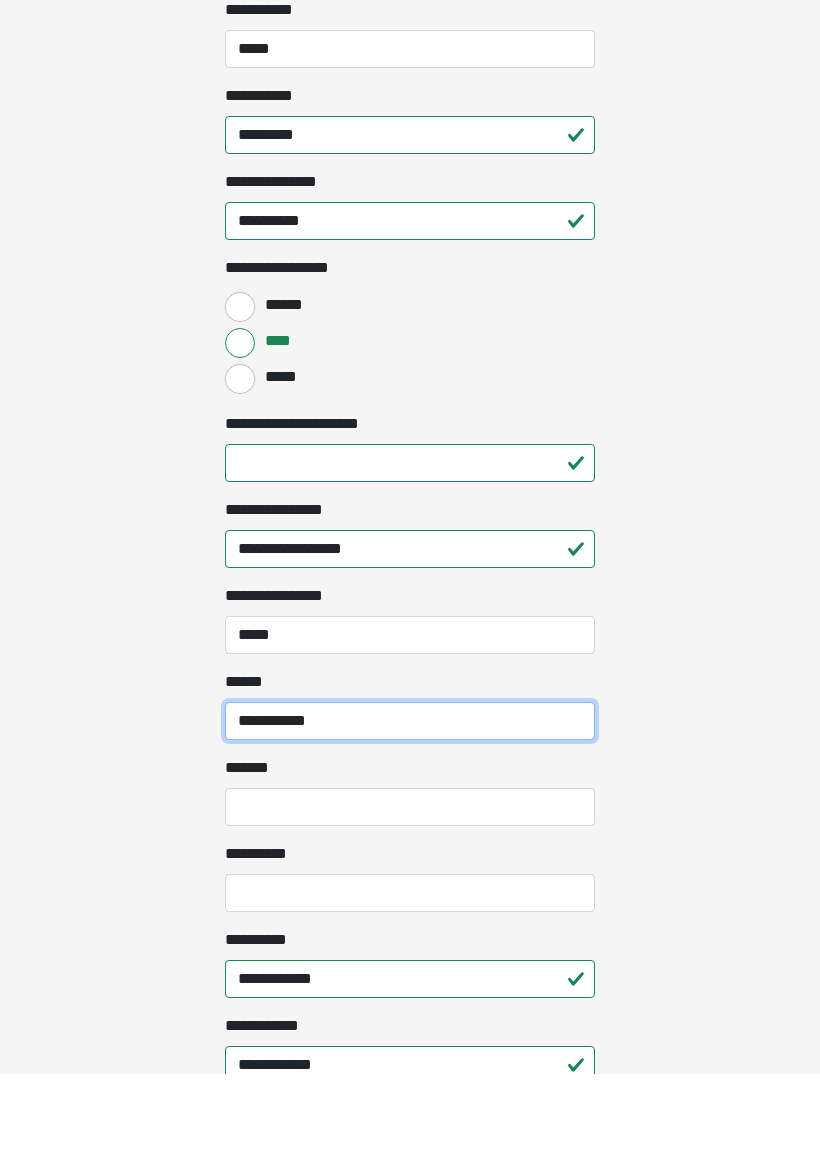 type on "**********" 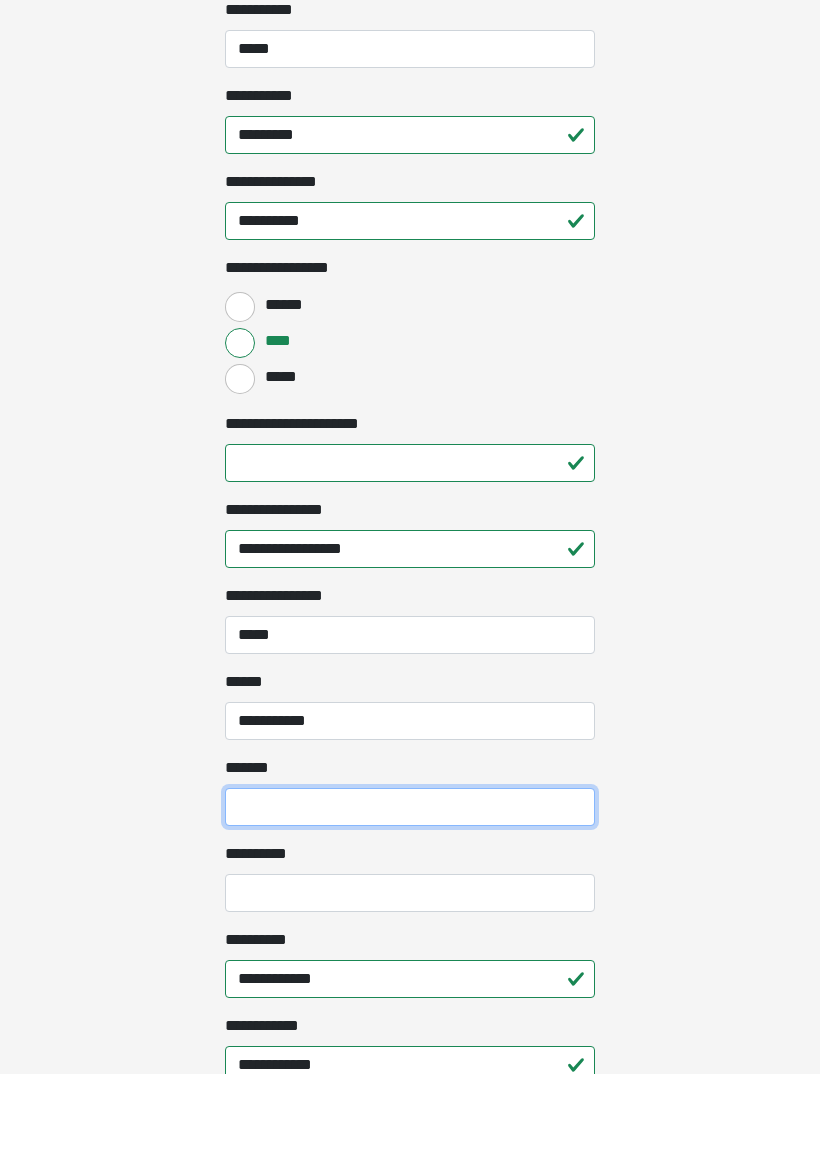 click on "***** *" at bounding box center (410, 893) 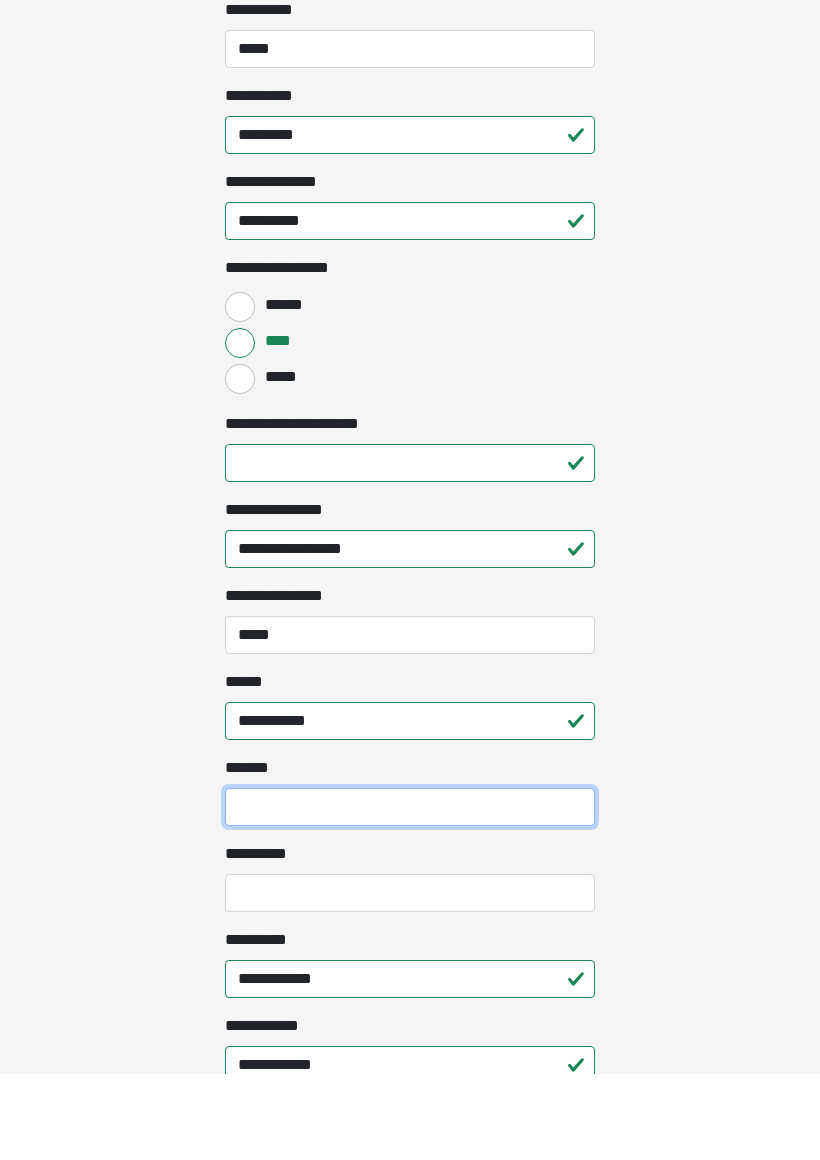 scroll, scrollTop: 685, scrollLeft: 0, axis: vertical 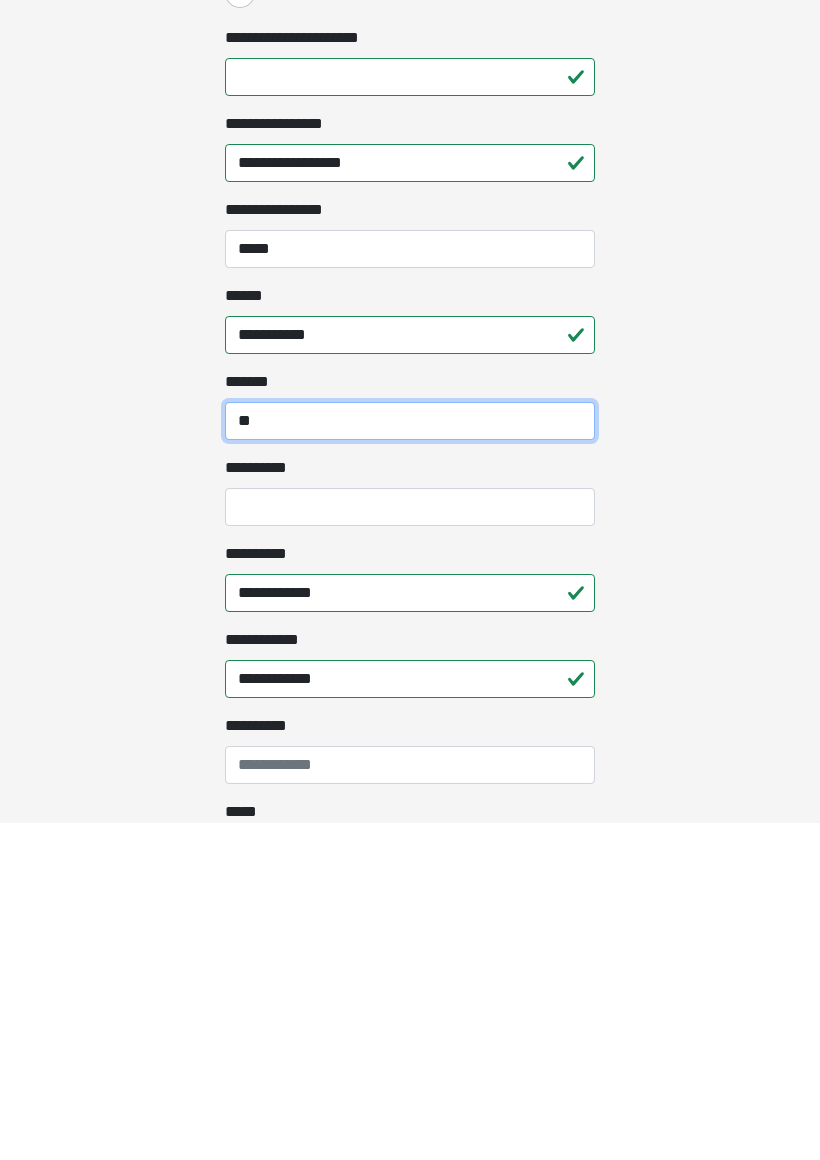 type on "**" 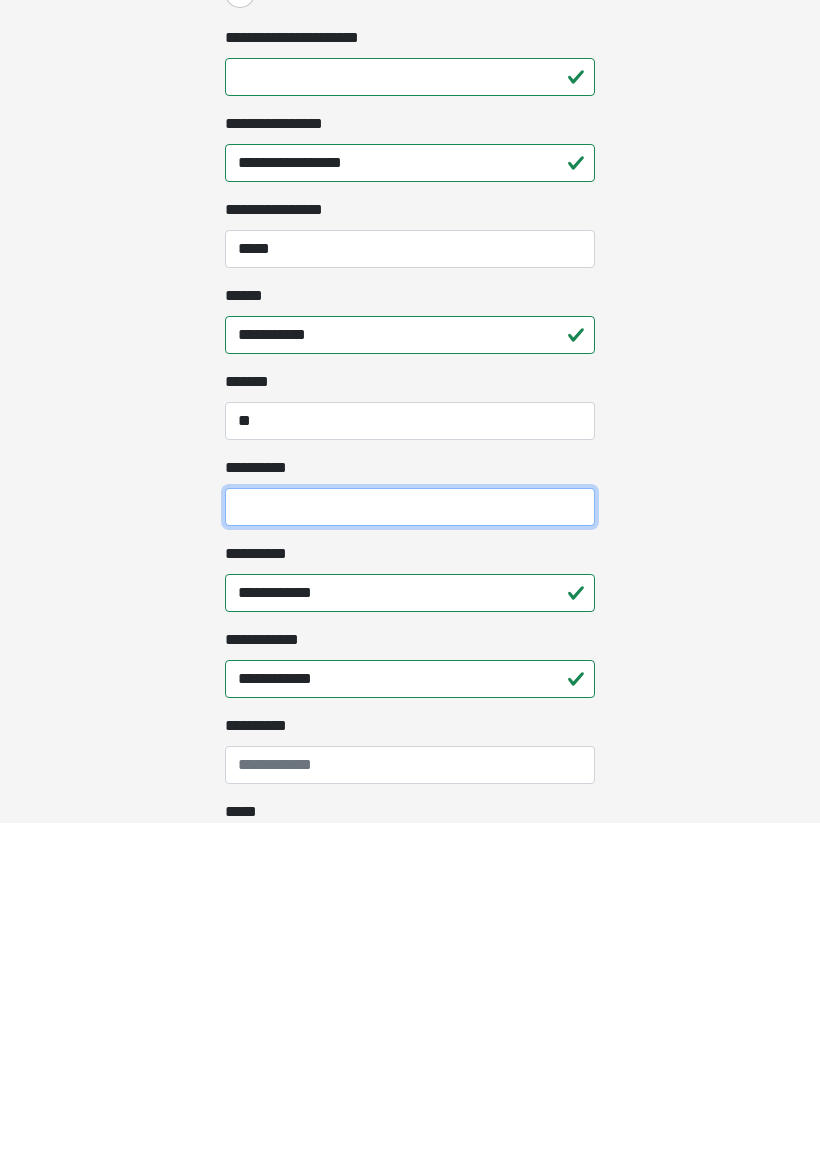 click on "******** *" at bounding box center (410, 844) 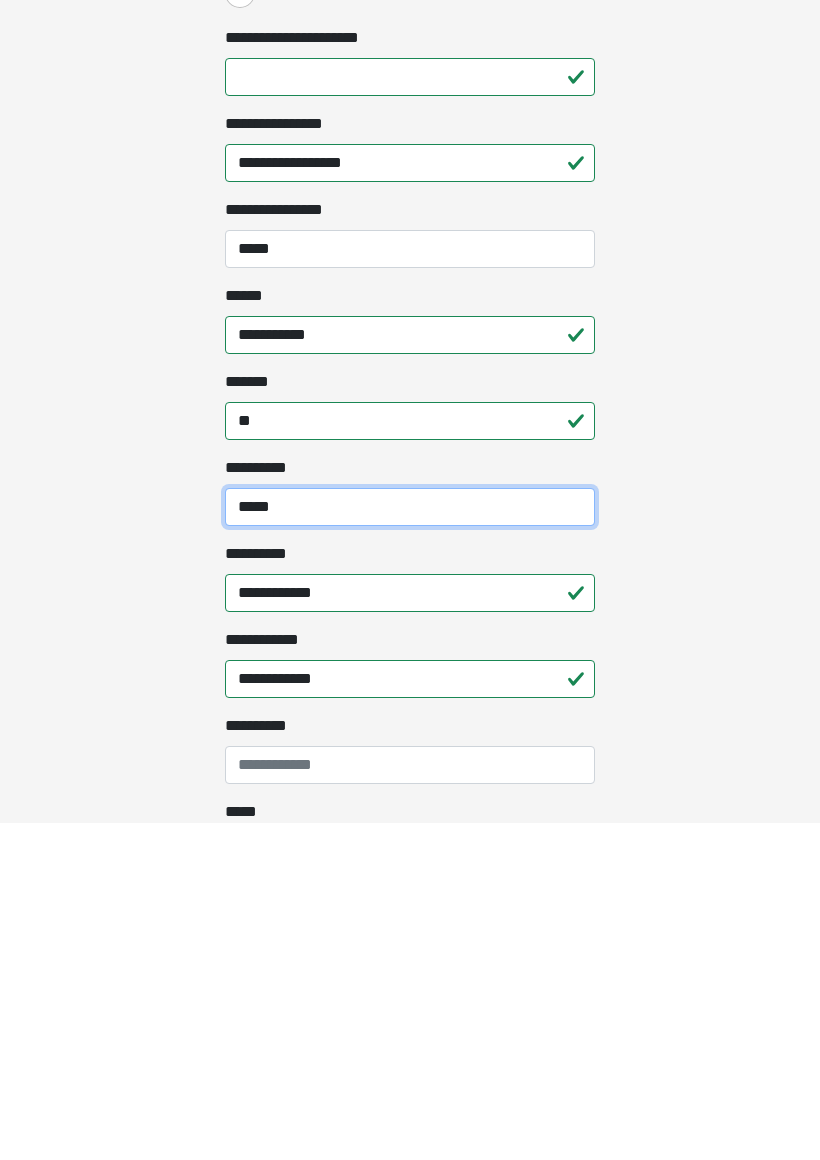 type on "*****" 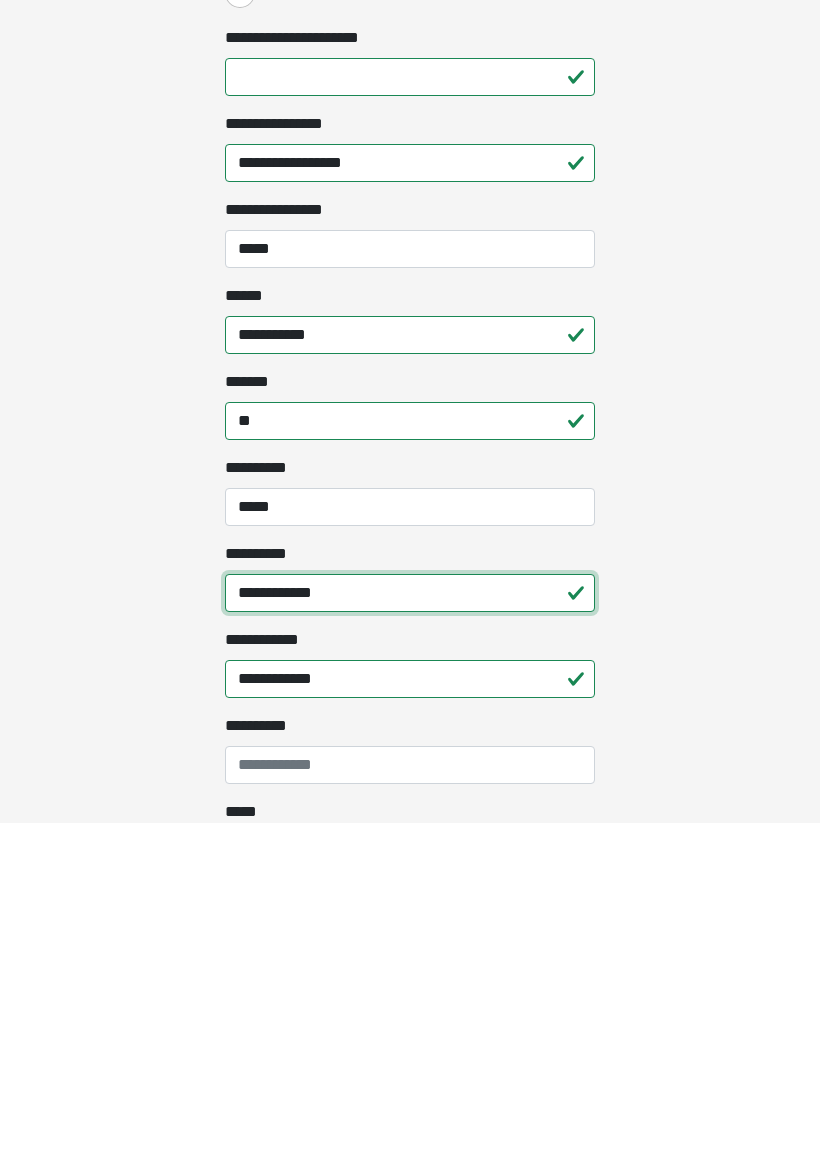 click on "**********" at bounding box center (410, 930) 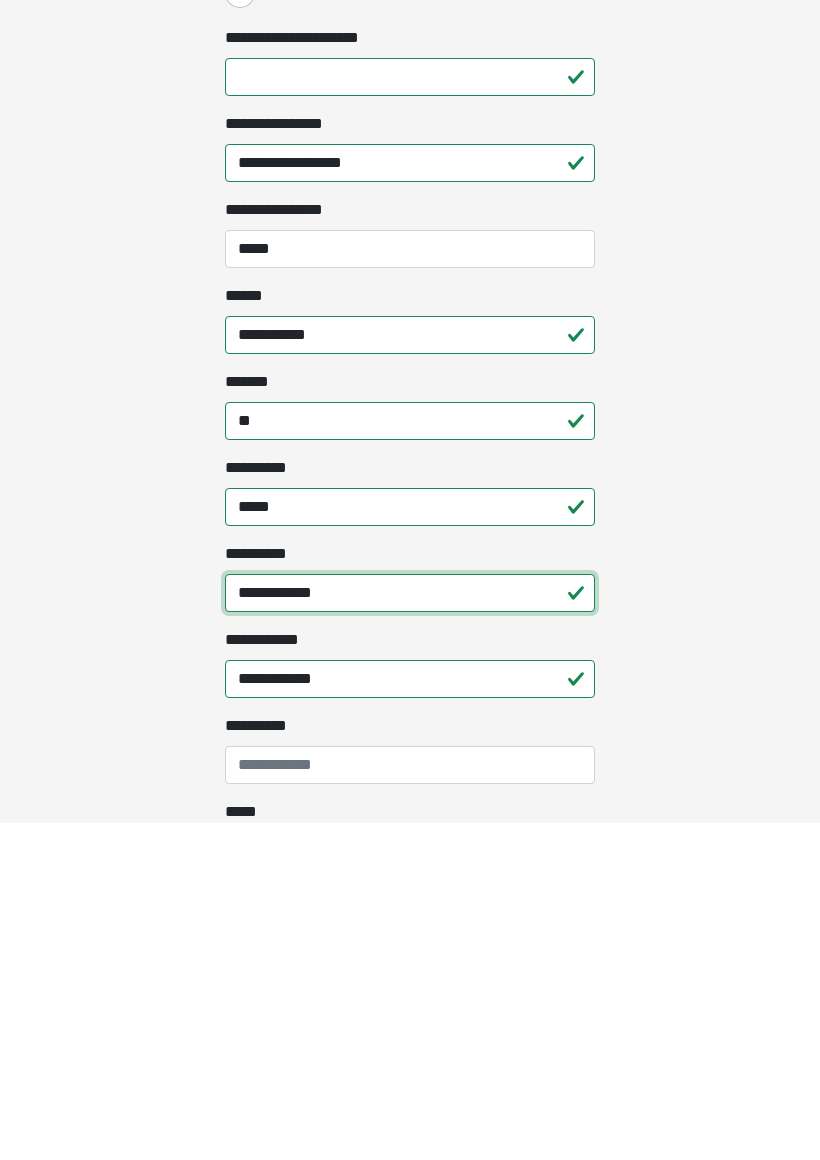 type on "**********" 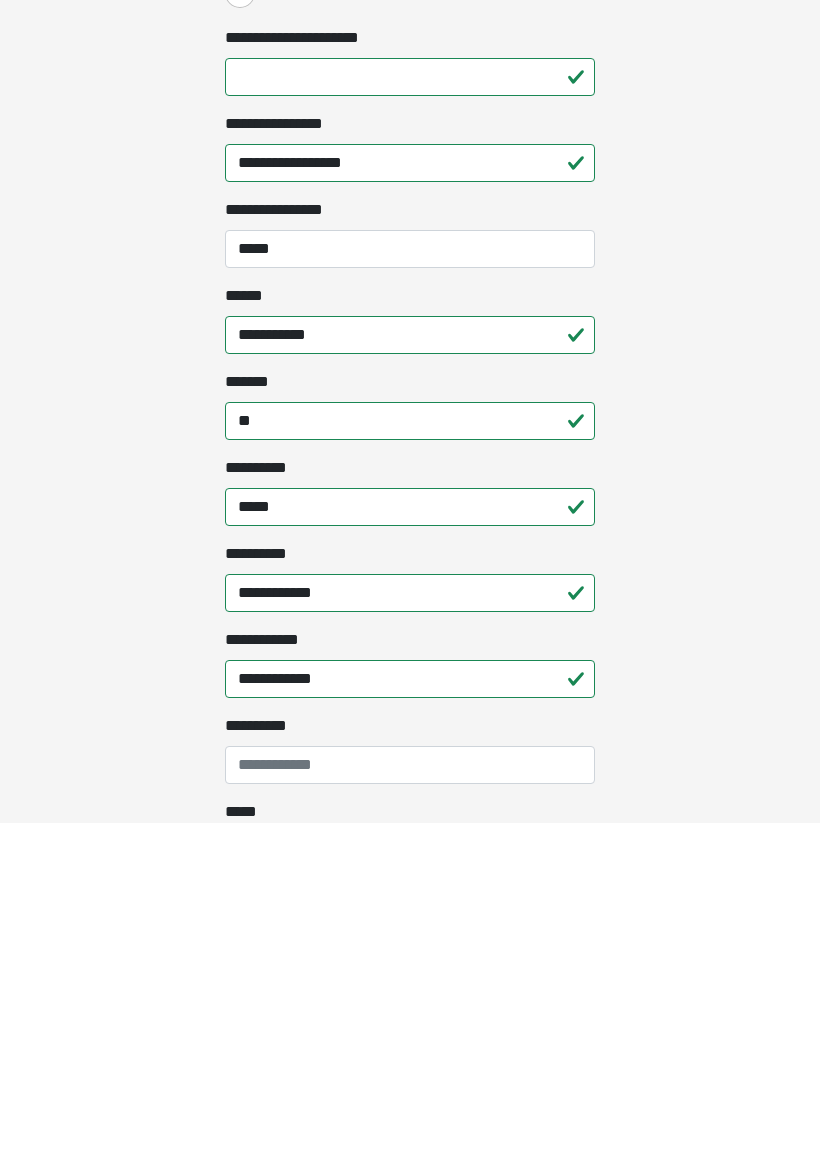 click on "**********" at bounding box center [410, 1016] 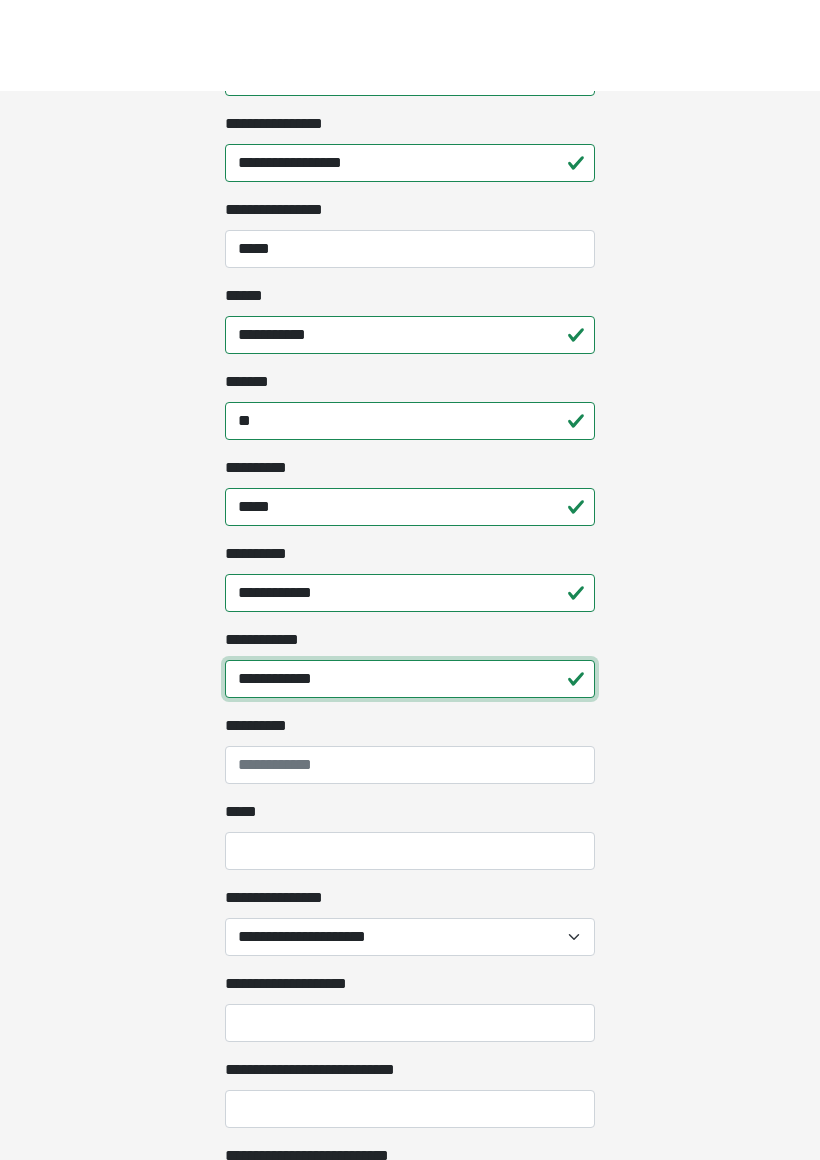 scroll, scrollTop: 1119, scrollLeft: 0, axis: vertical 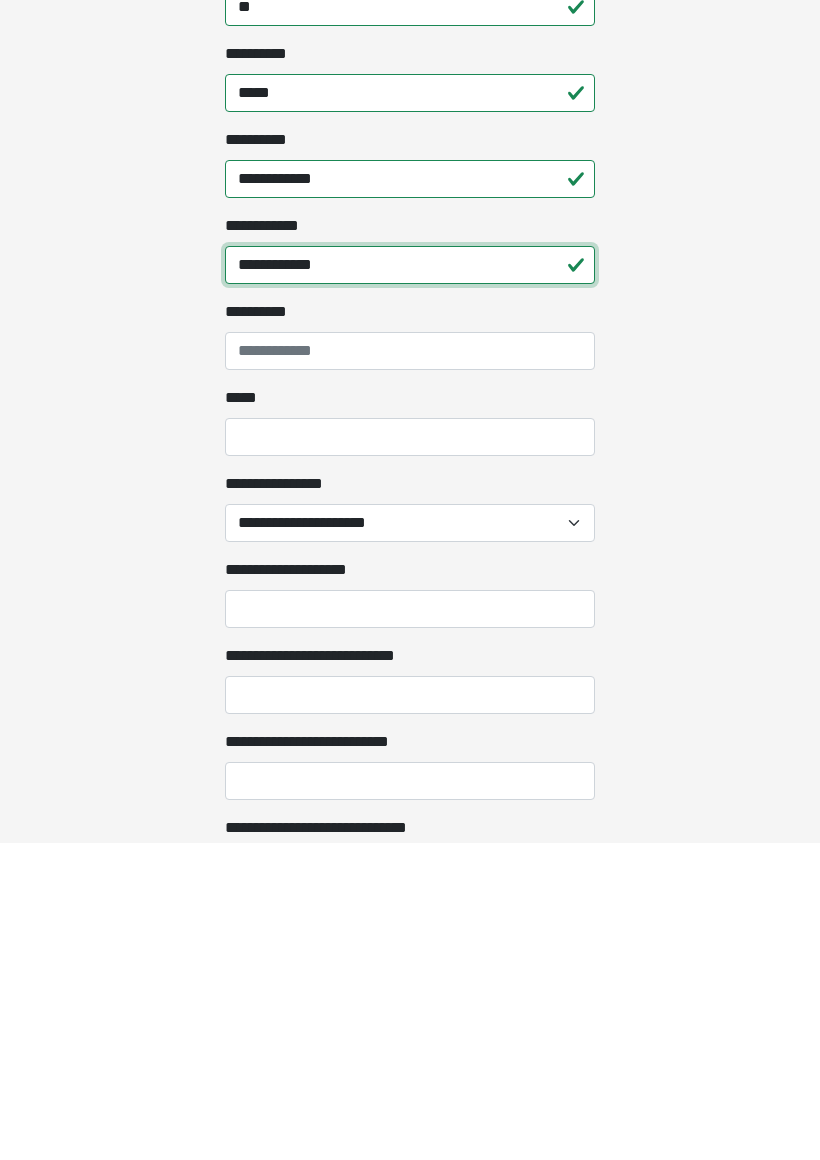 type on "**********" 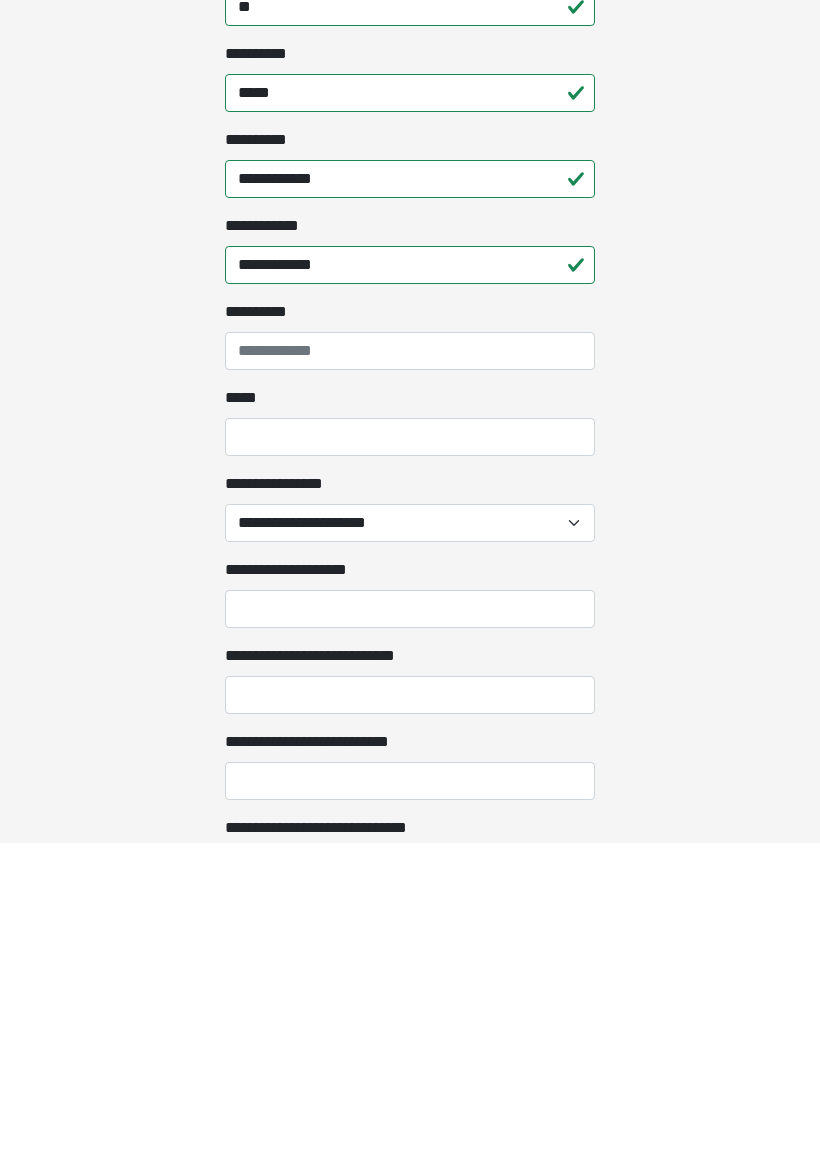 click on "*****" at bounding box center [410, 754] 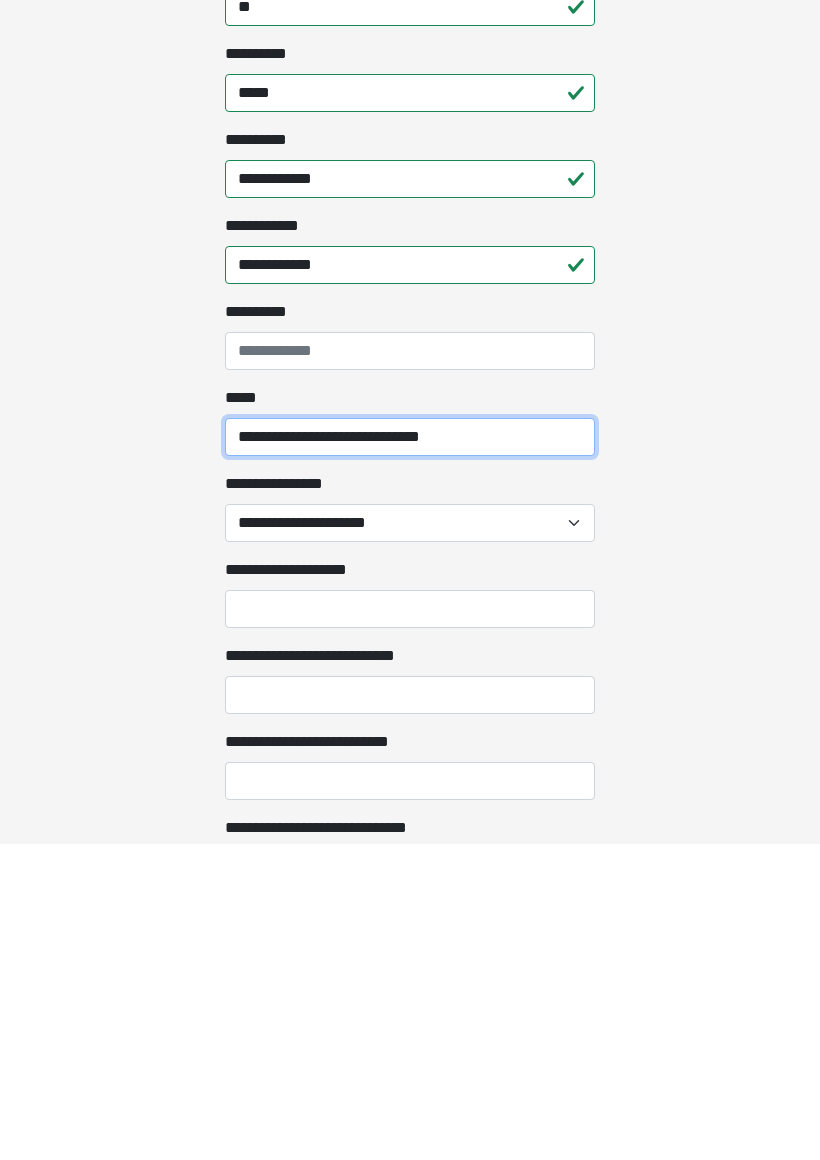 type on "**********" 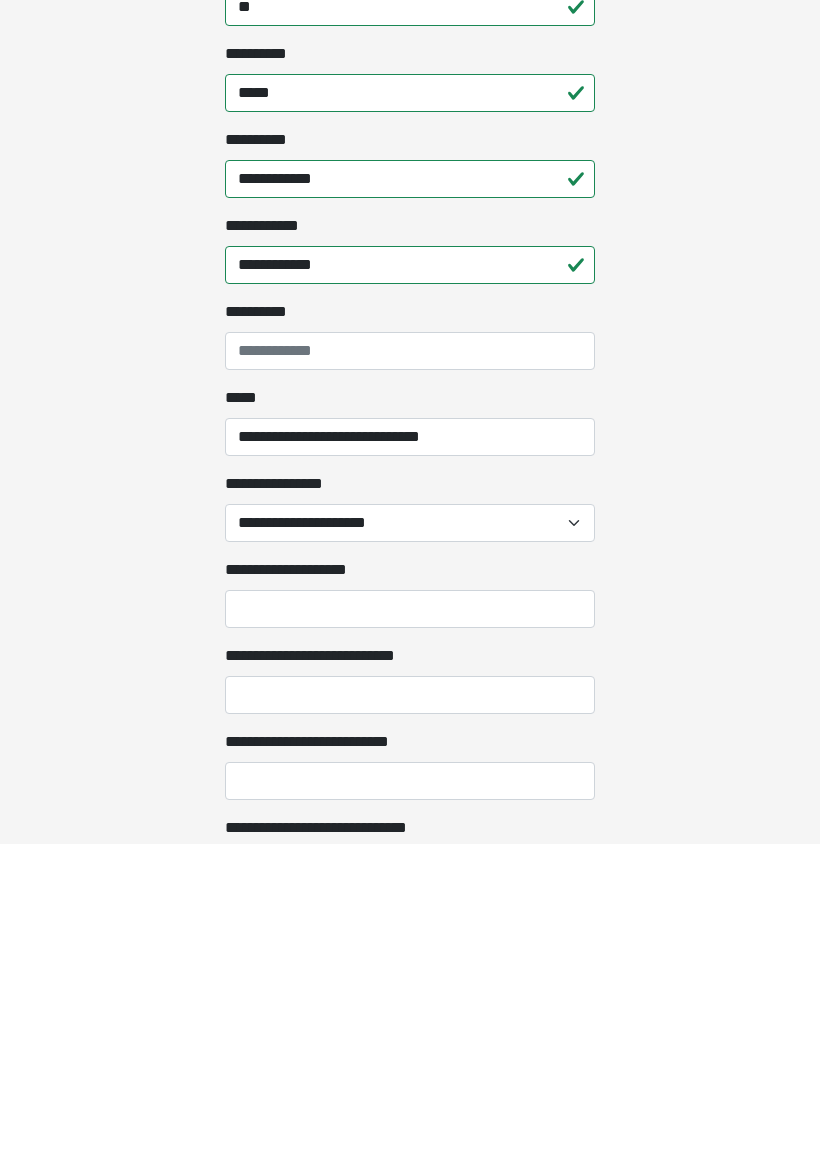 click on "**********" at bounding box center (410, 840) 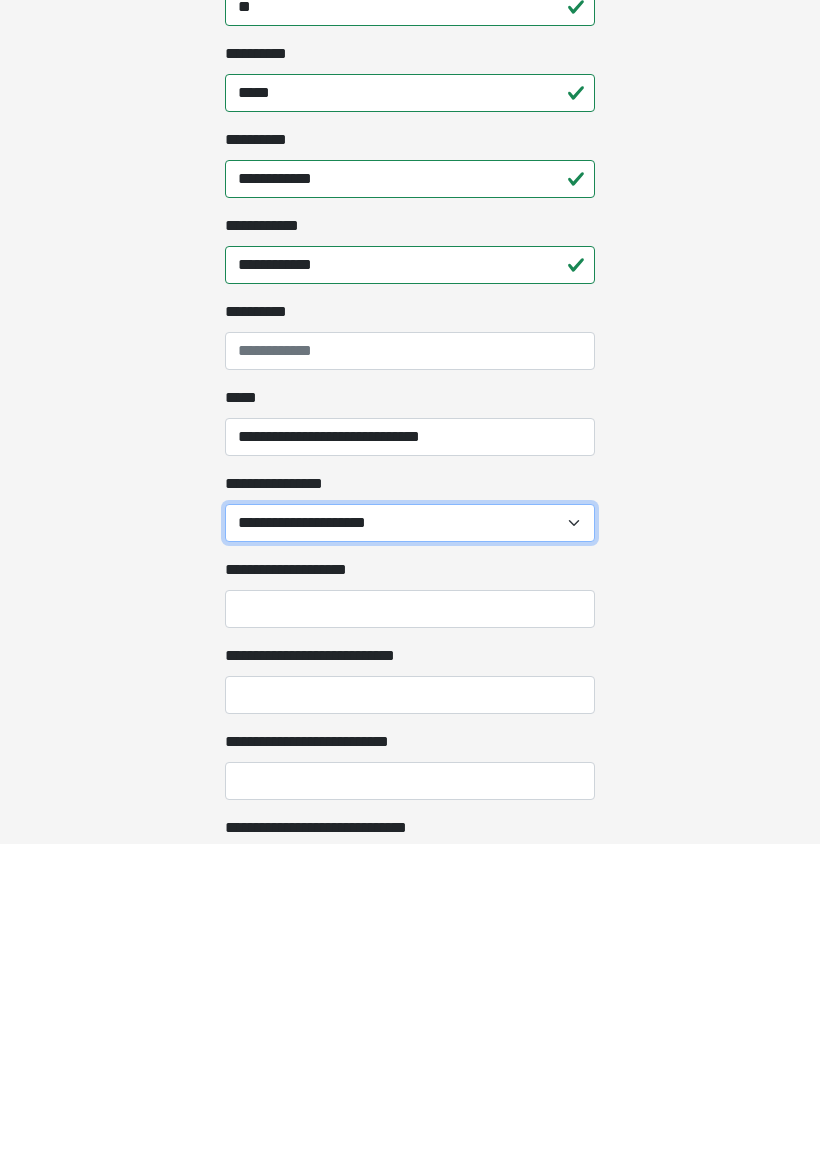 scroll, scrollTop: 1329, scrollLeft: 0, axis: vertical 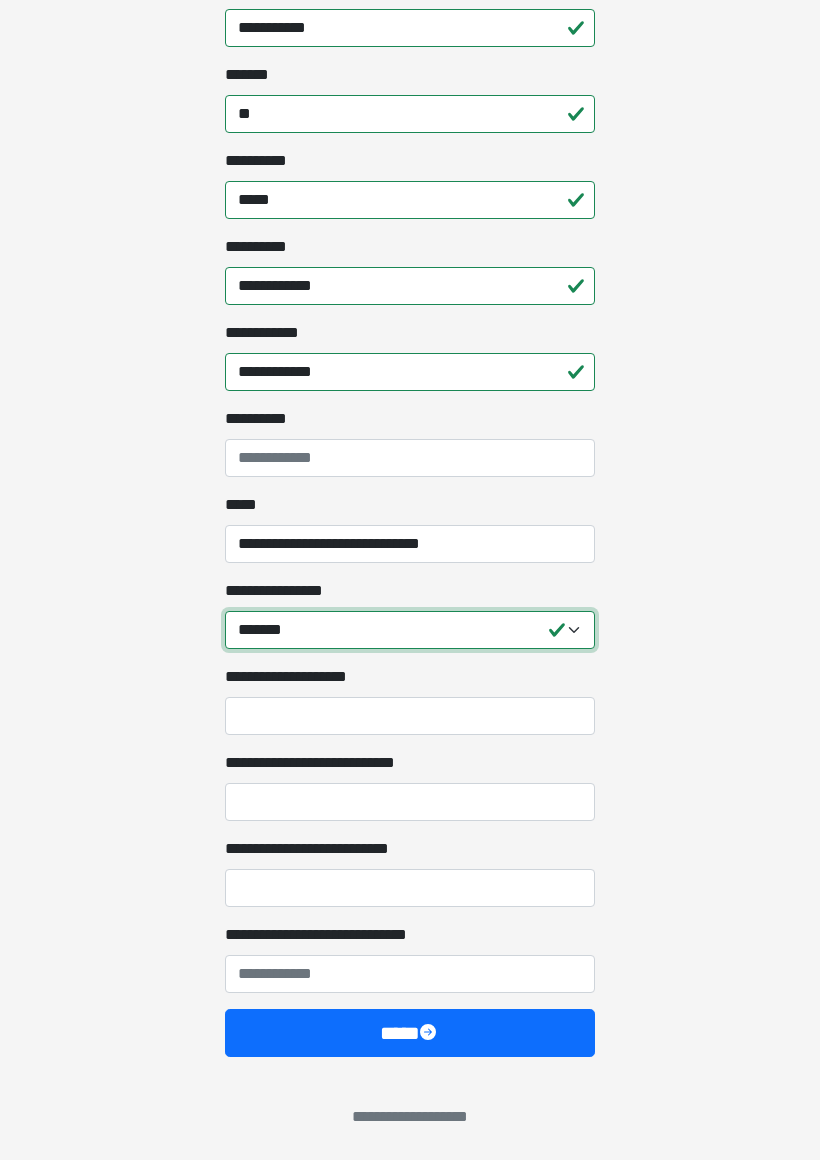 click on "**********" at bounding box center (410, 630) 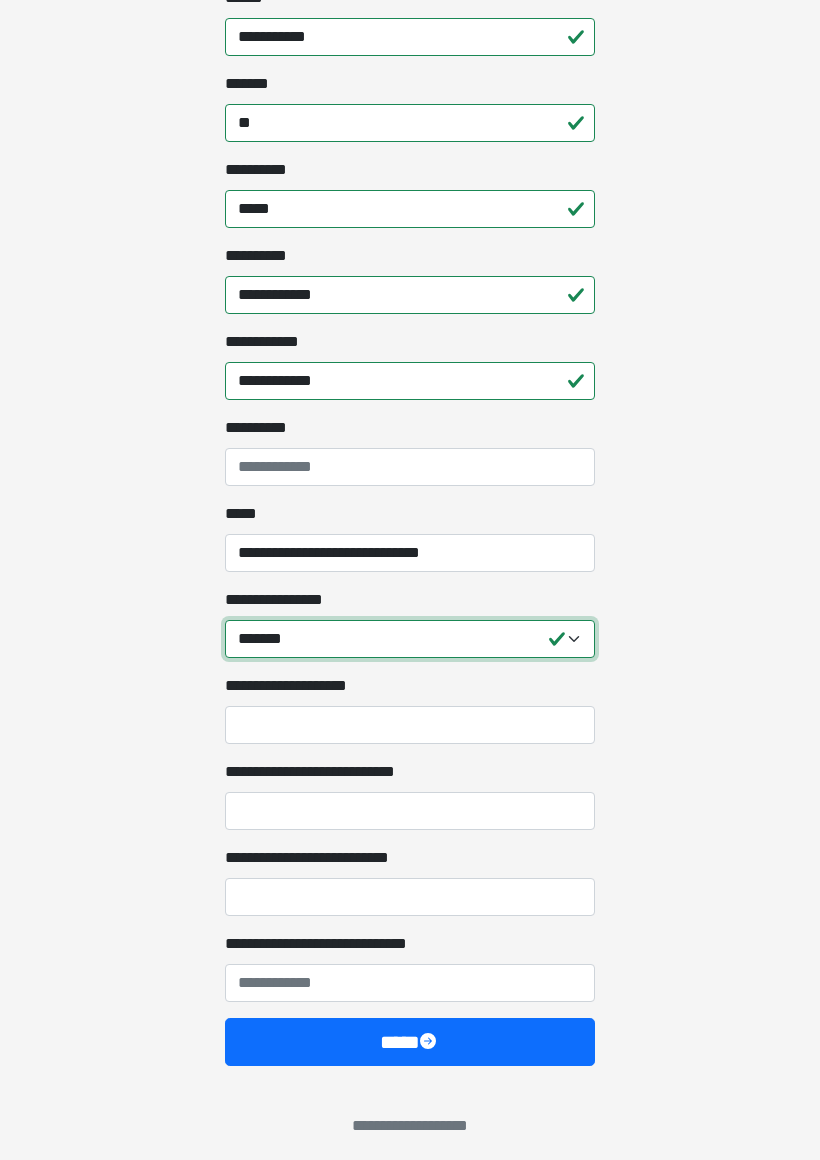 scroll, scrollTop: 1329, scrollLeft: 0, axis: vertical 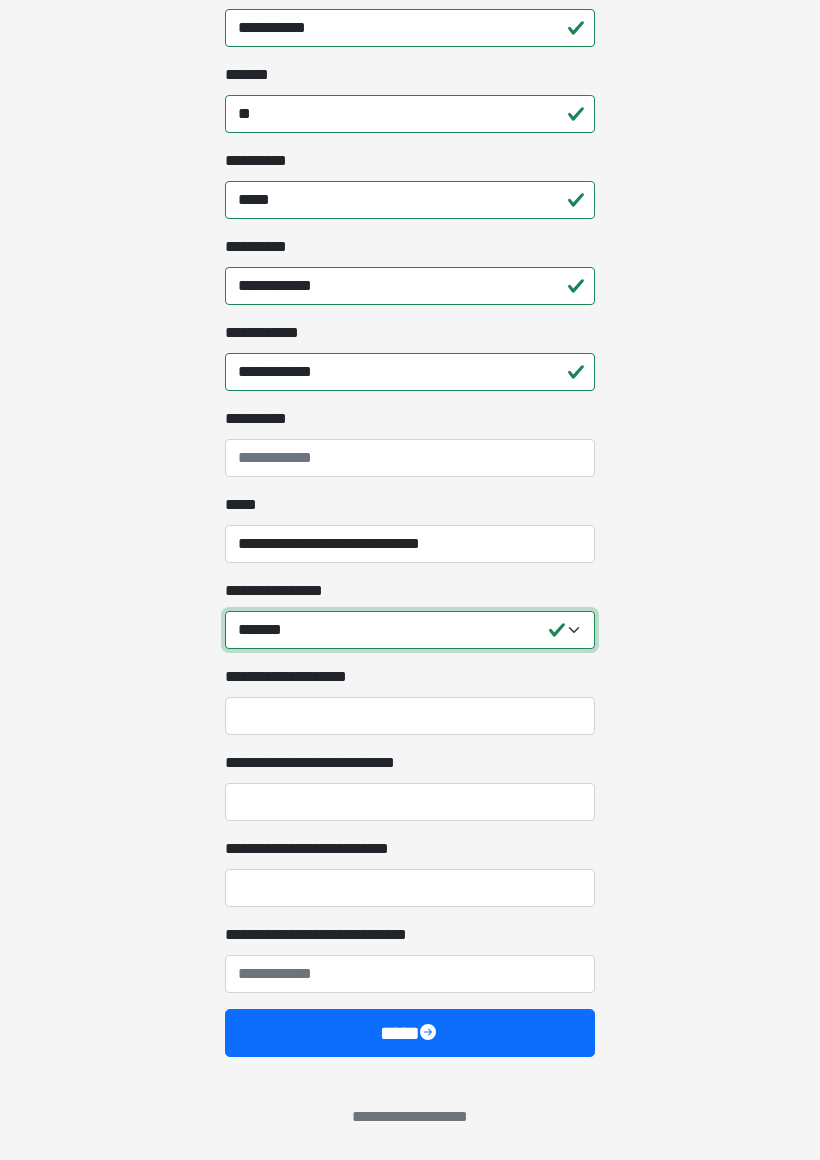 click on "**********" at bounding box center (410, 630) 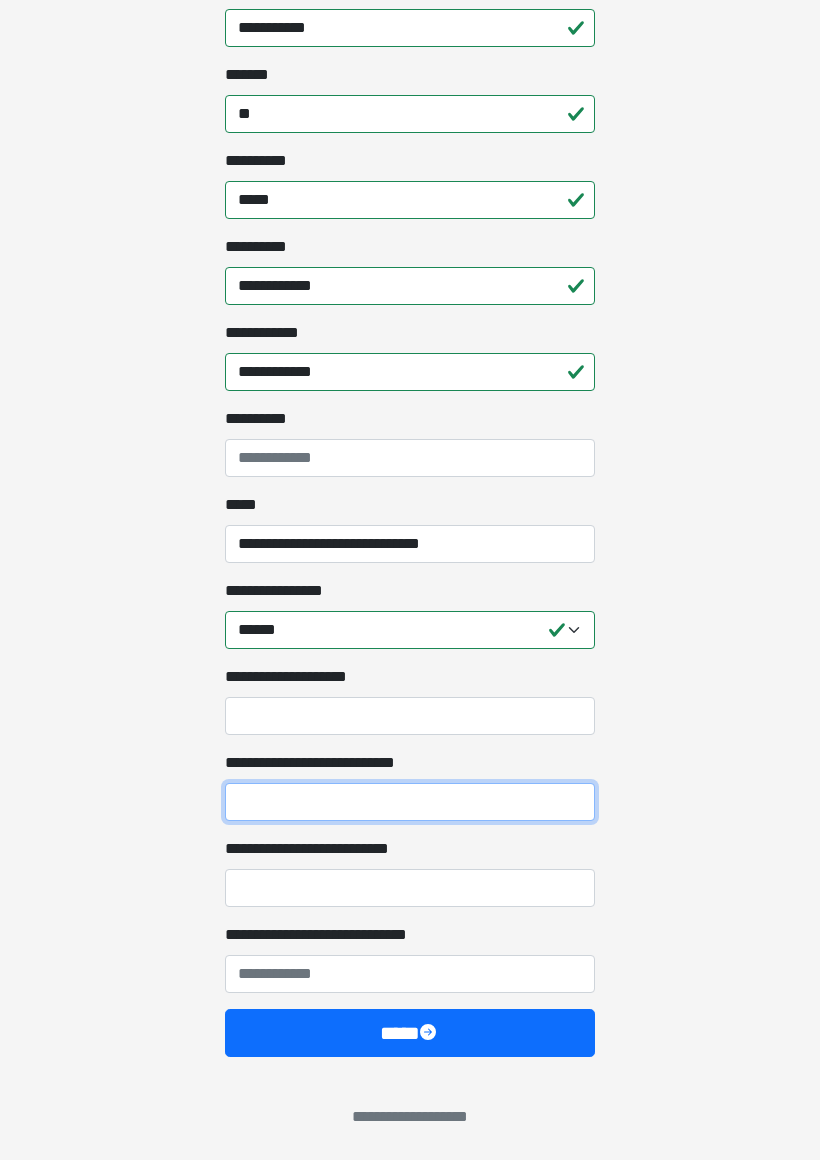 click on "**********" at bounding box center [410, 802] 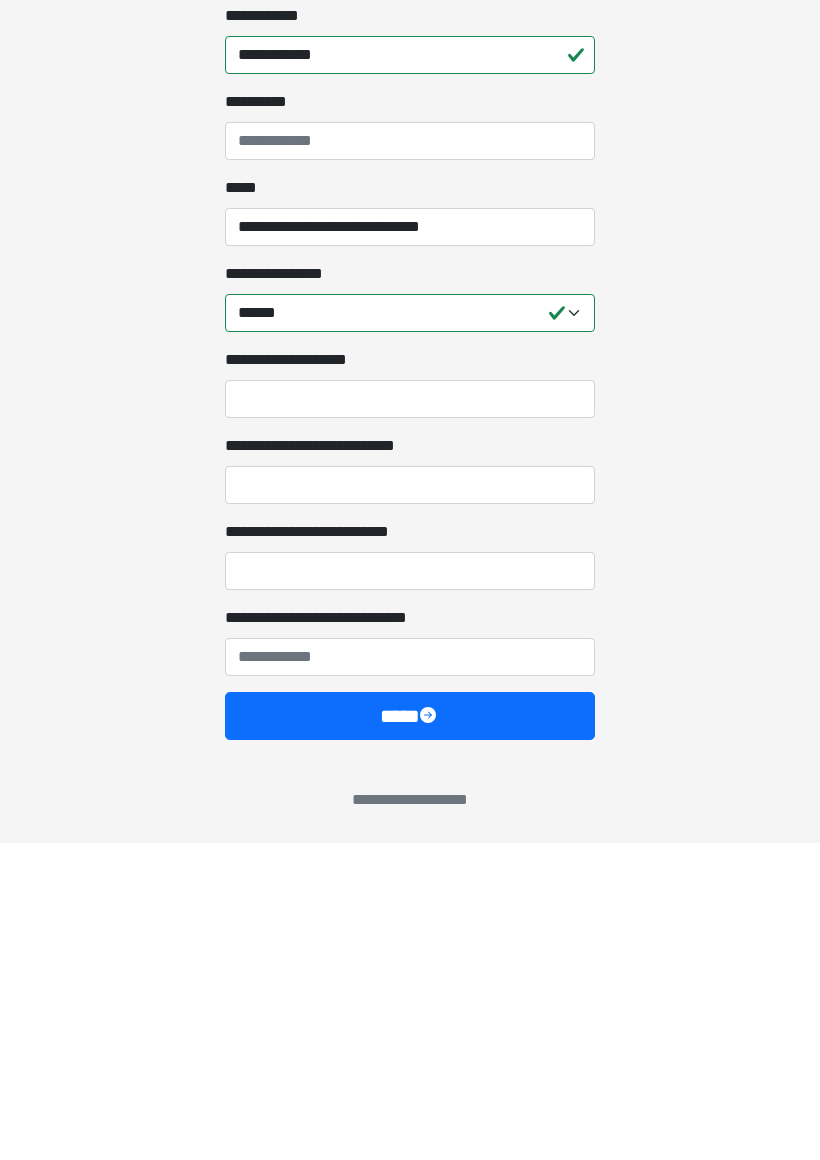 click on "**********" at bounding box center [410, 974] 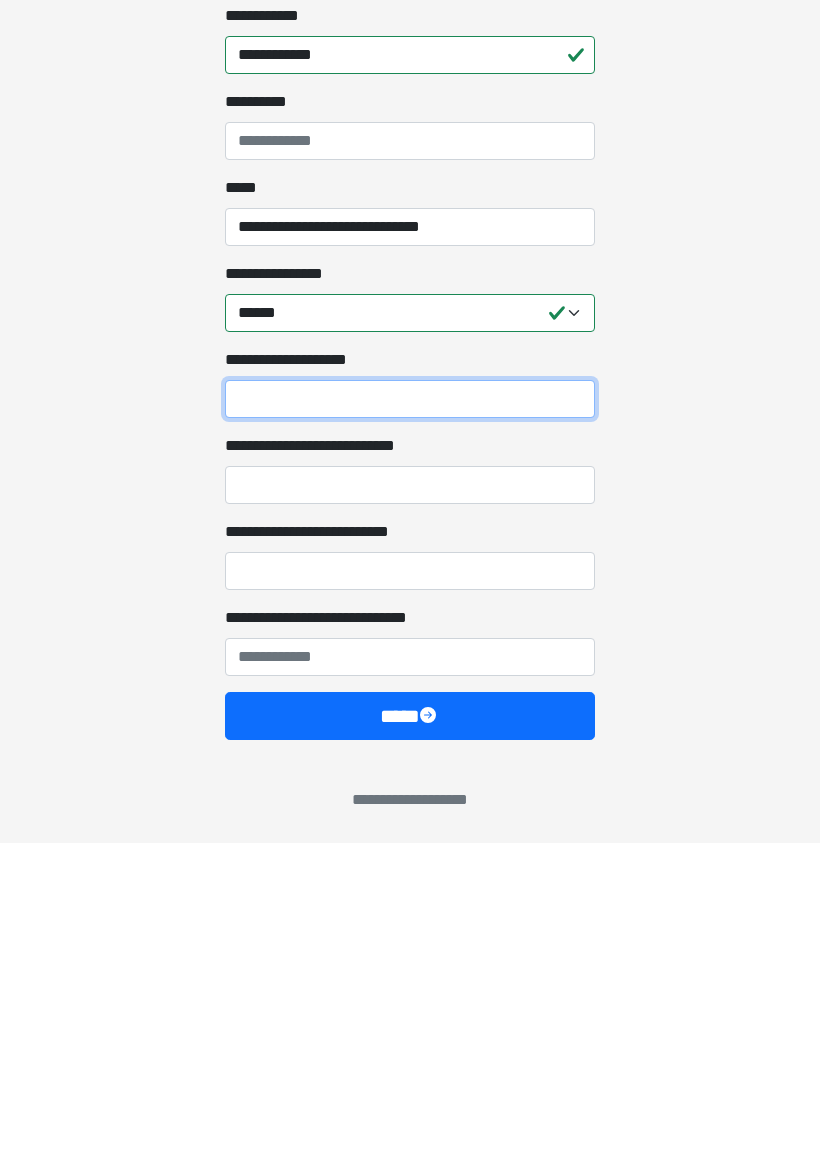 click on "**********" at bounding box center (410, 716) 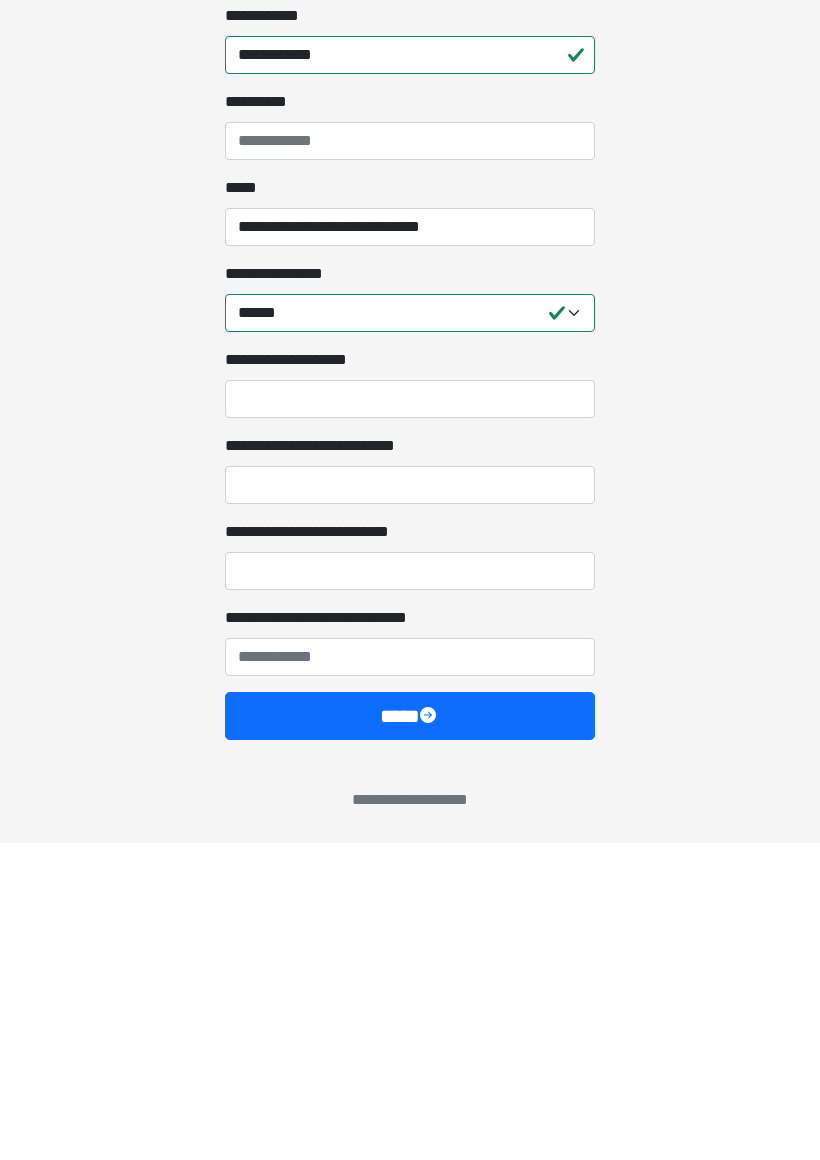 click on "**********" at bounding box center [410, 802] 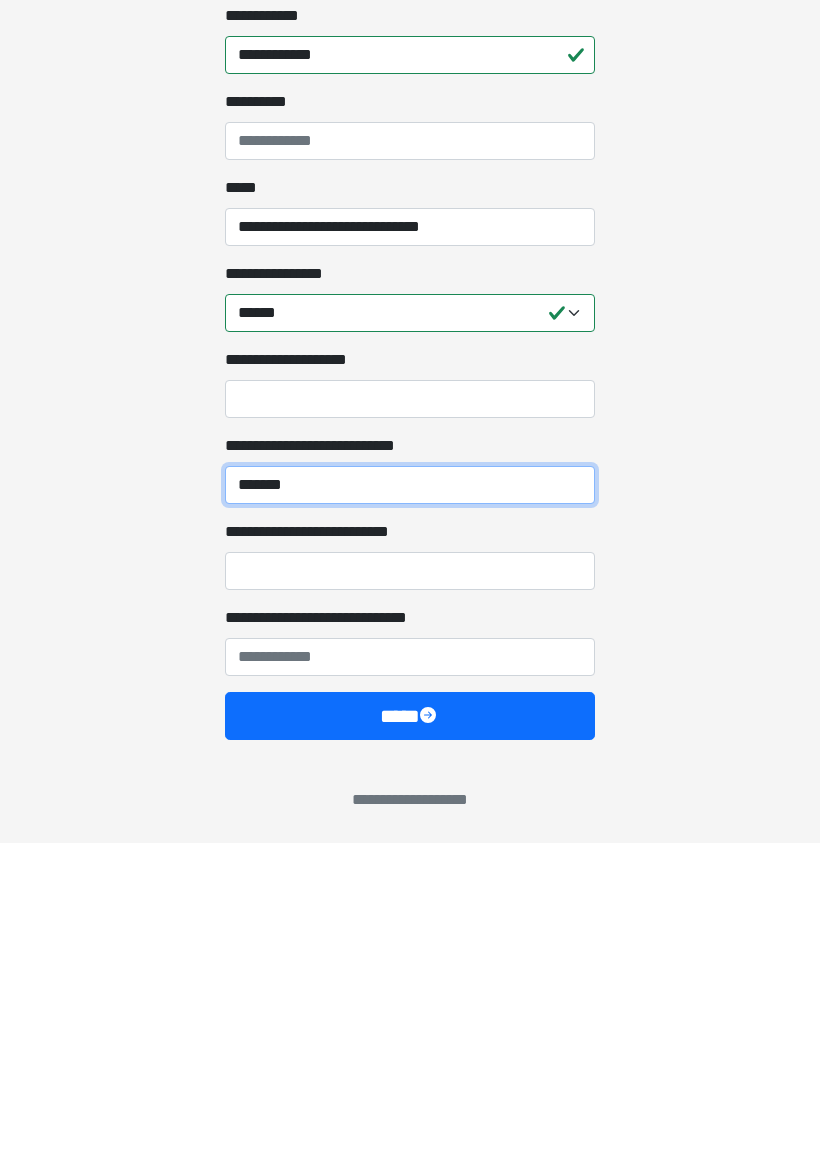 type on "******" 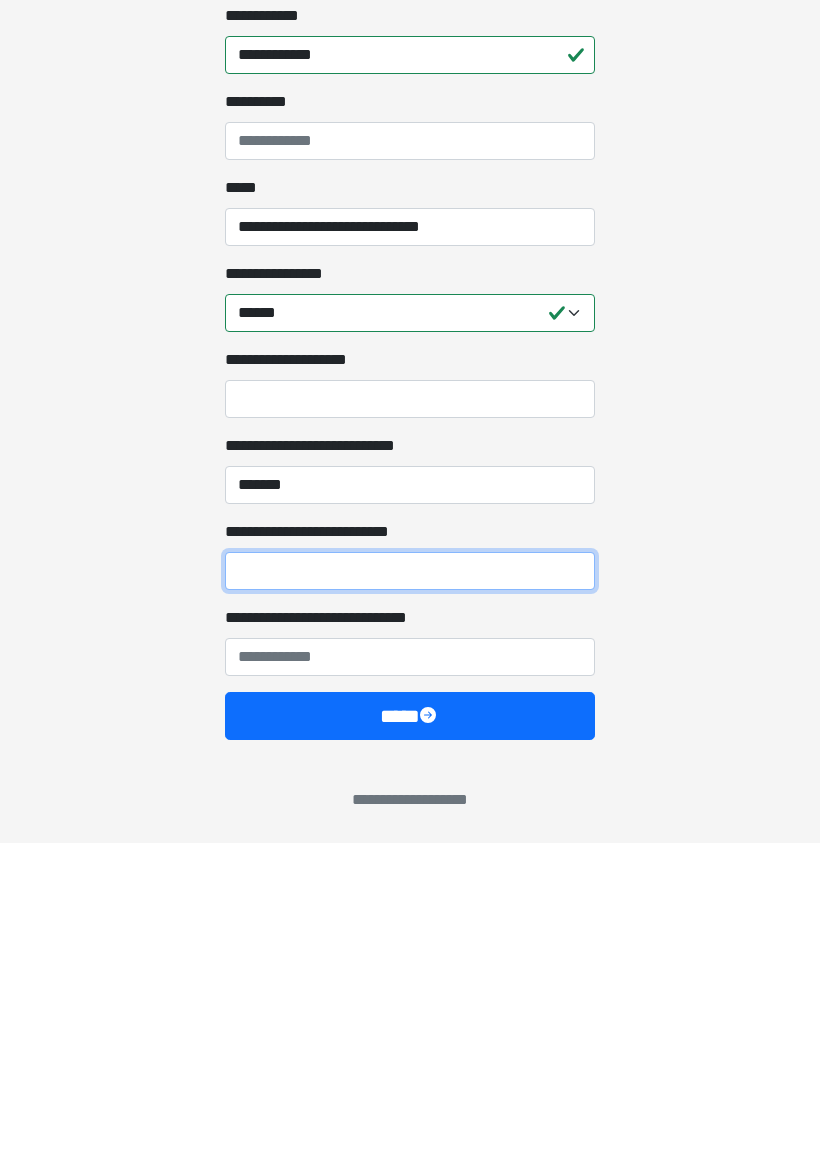 click on "**********" at bounding box center (410, 888) 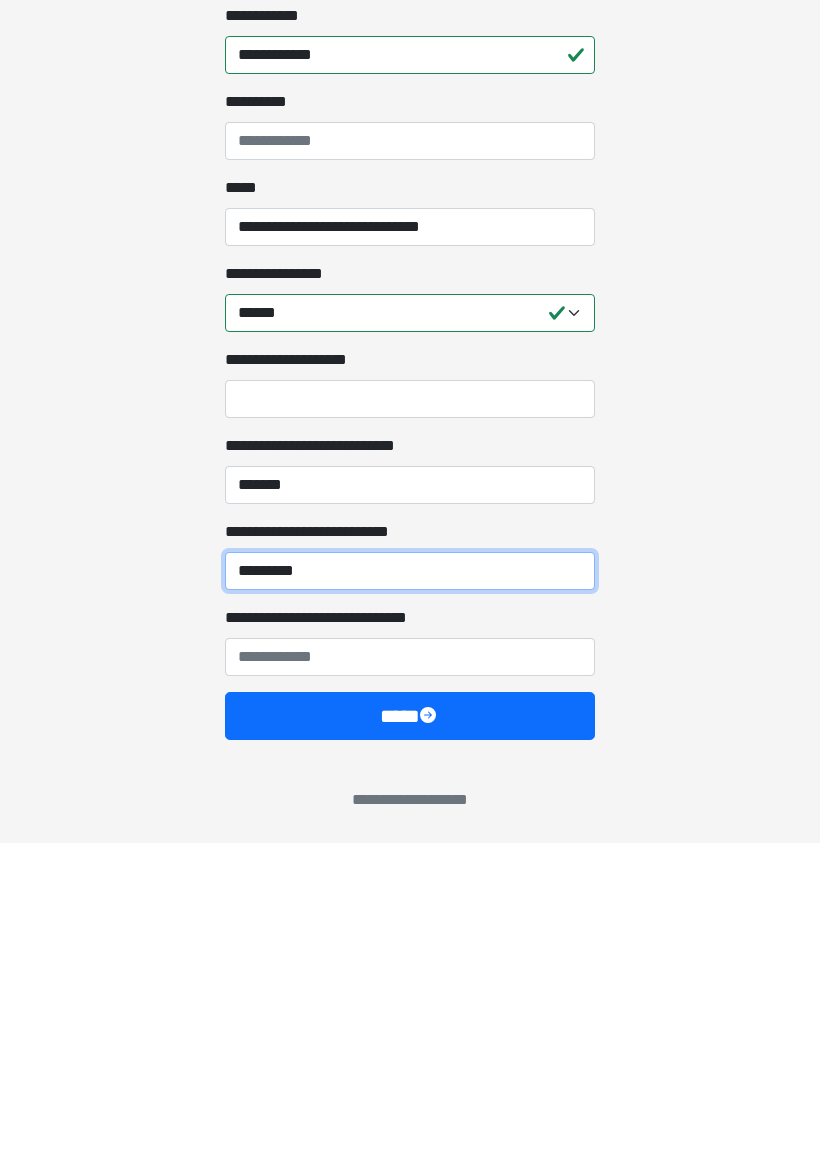 type on "*********" 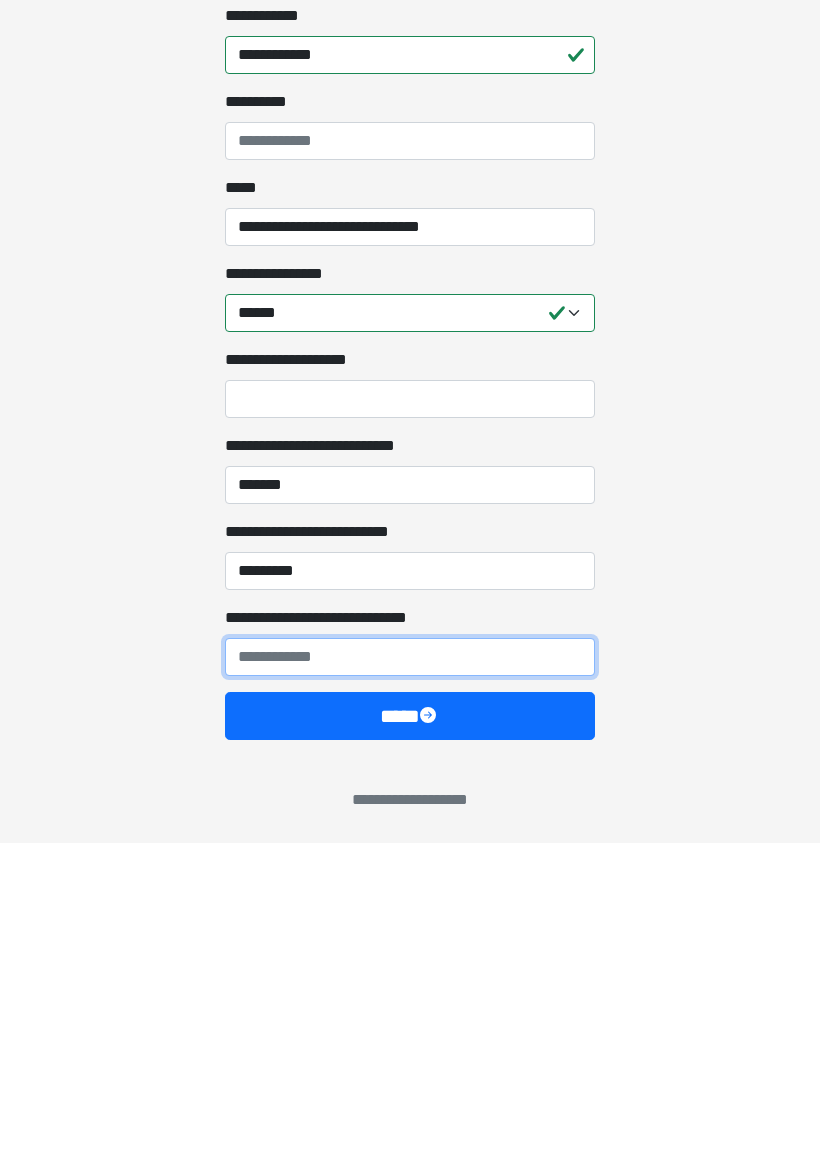 click on "**********" at bounding box center (410, 974) 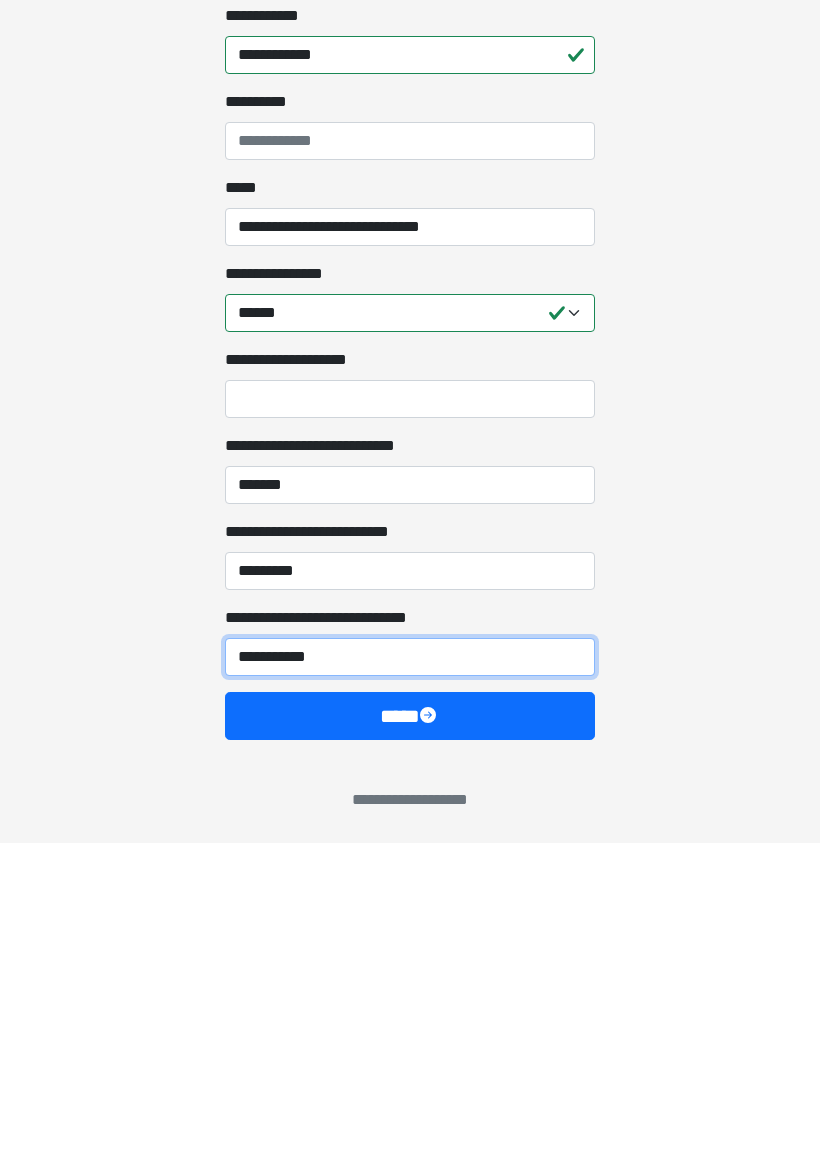 type on "**********" 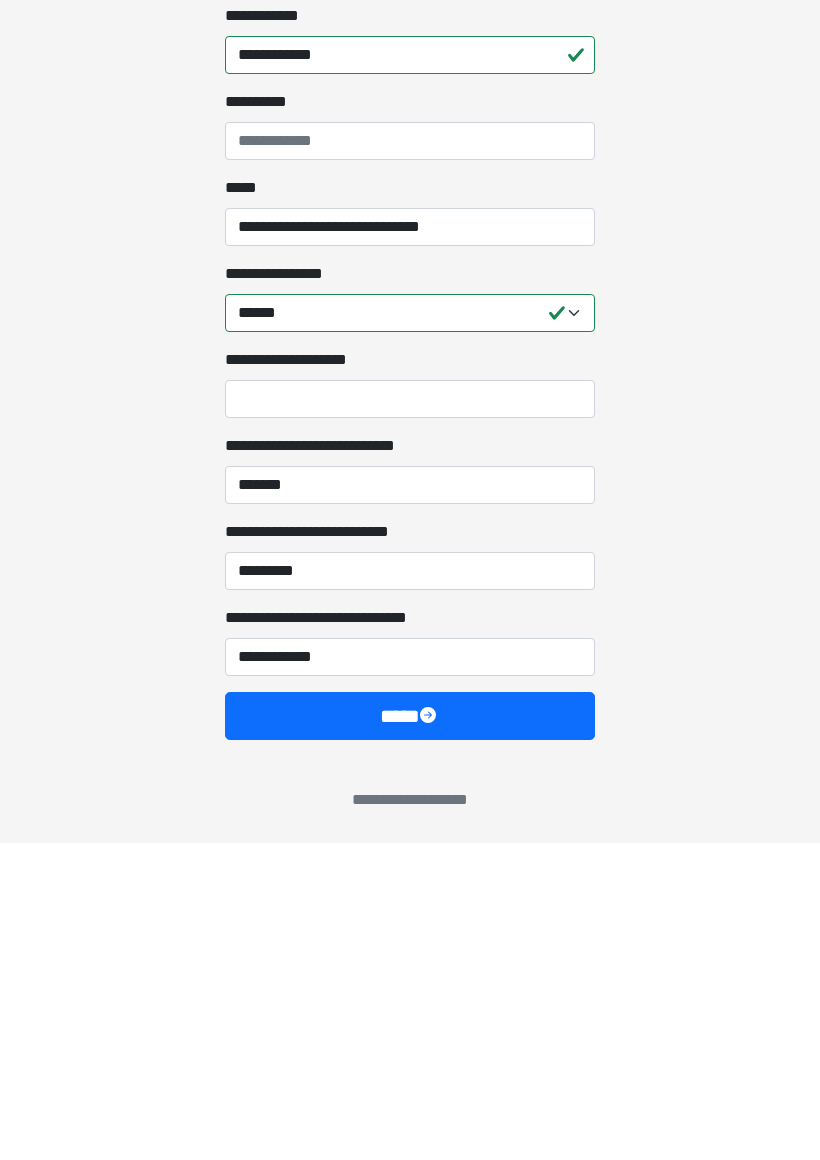 click on "****" at bounding box center [410, 1033] 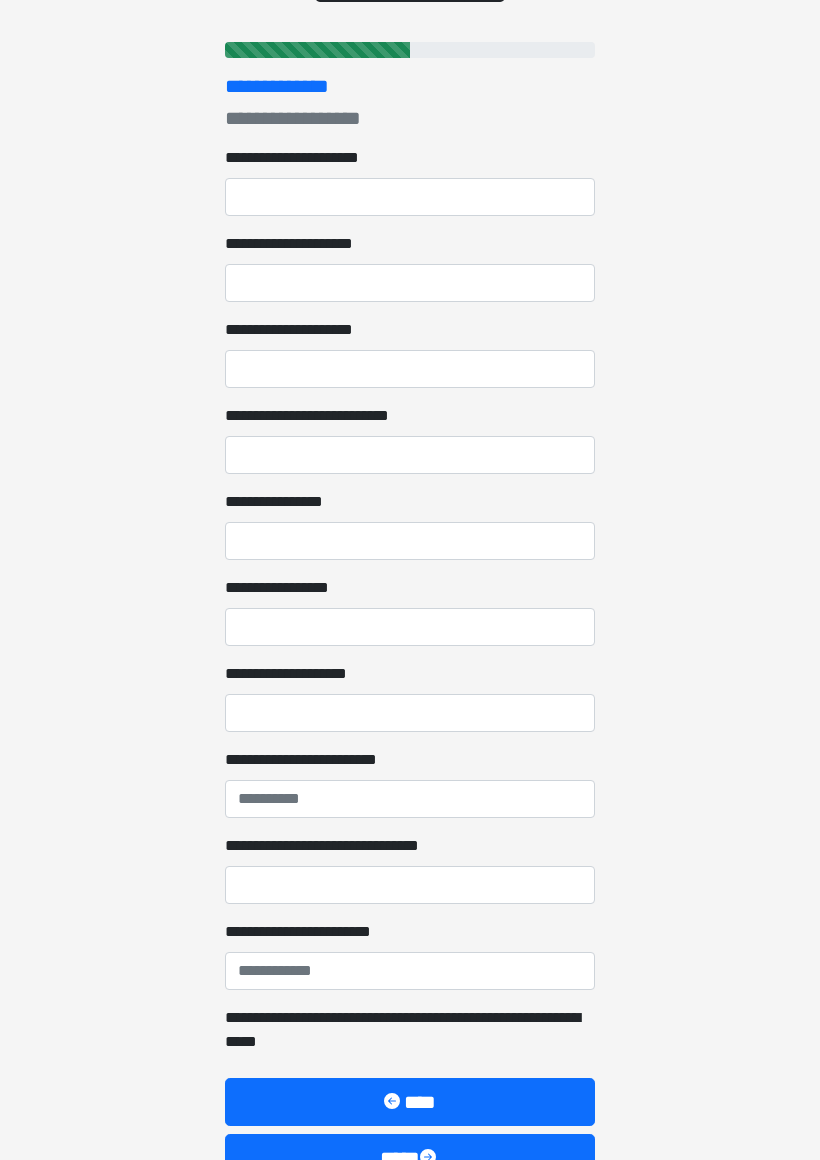 scroll, scrollTop: 0, scrollLeft: 0, axis: both 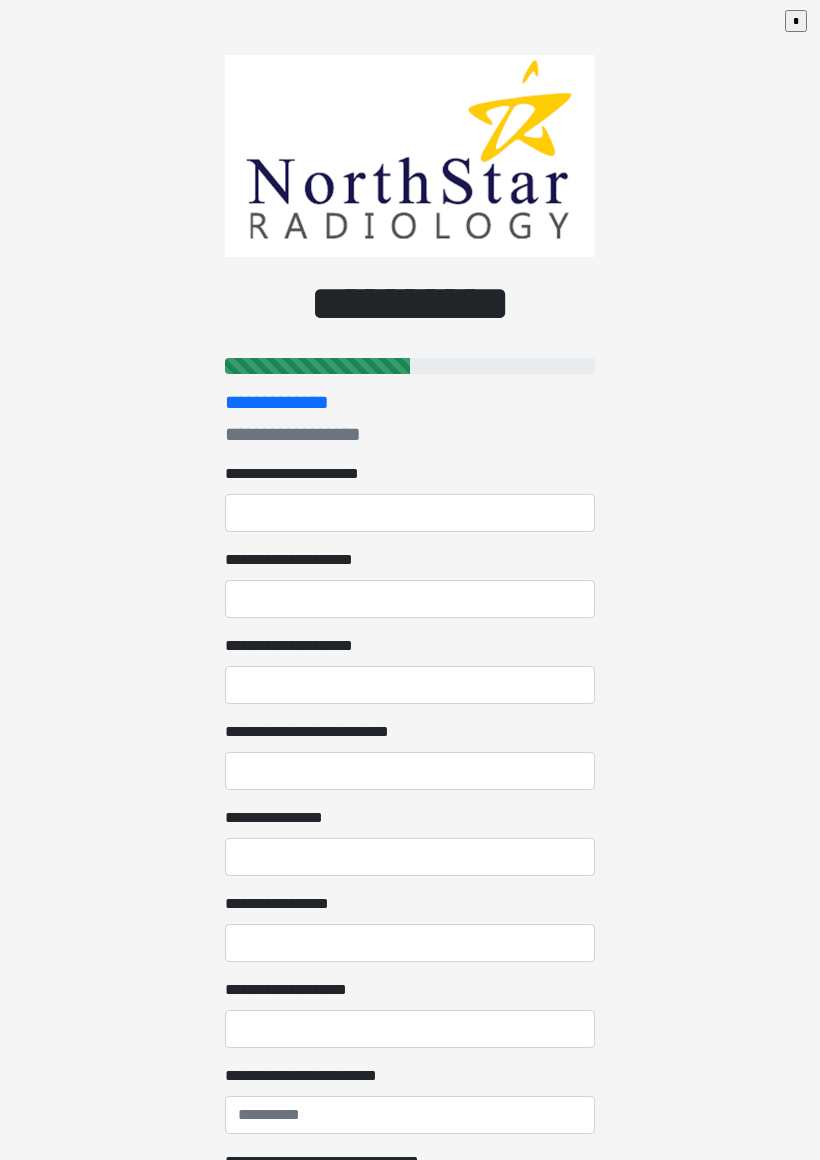 click on "**********" at bounding box center (410, 920) 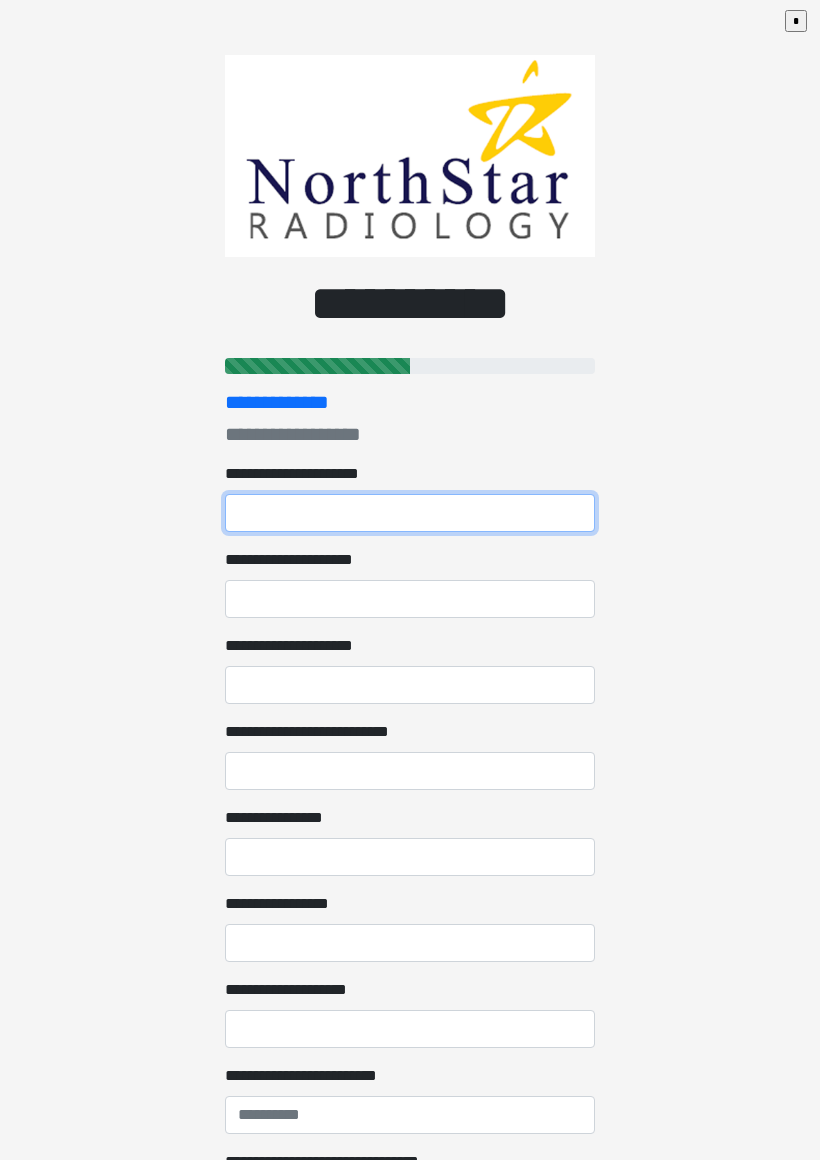 click on "**********" at bounding box center [410, 513] 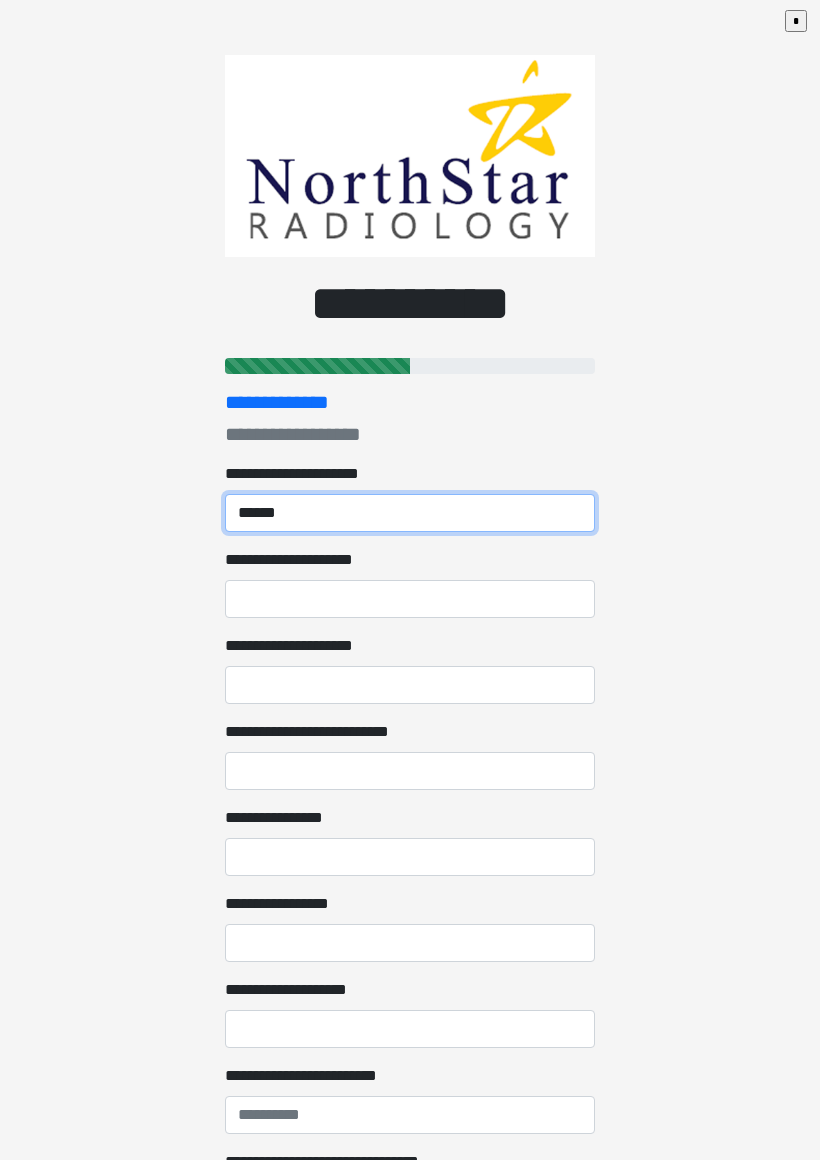 type on "******" 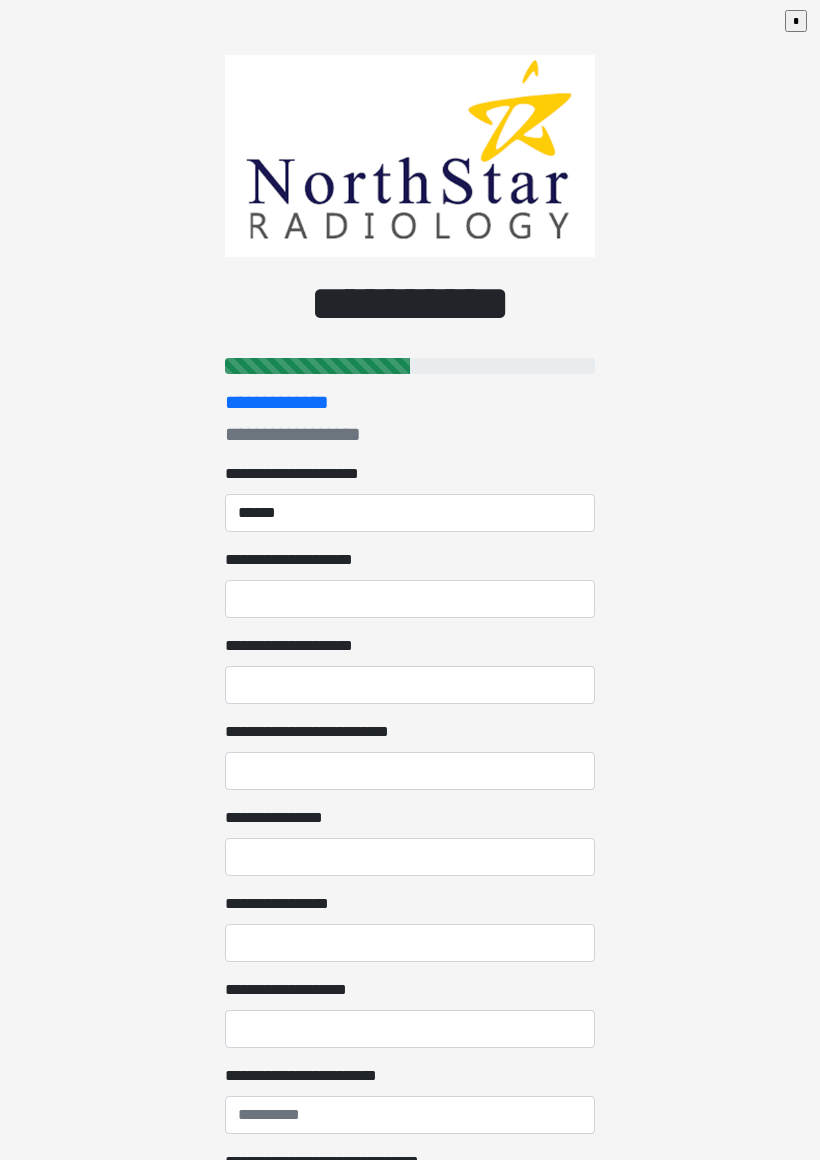click on "**********" at bounding box center (410, 685) 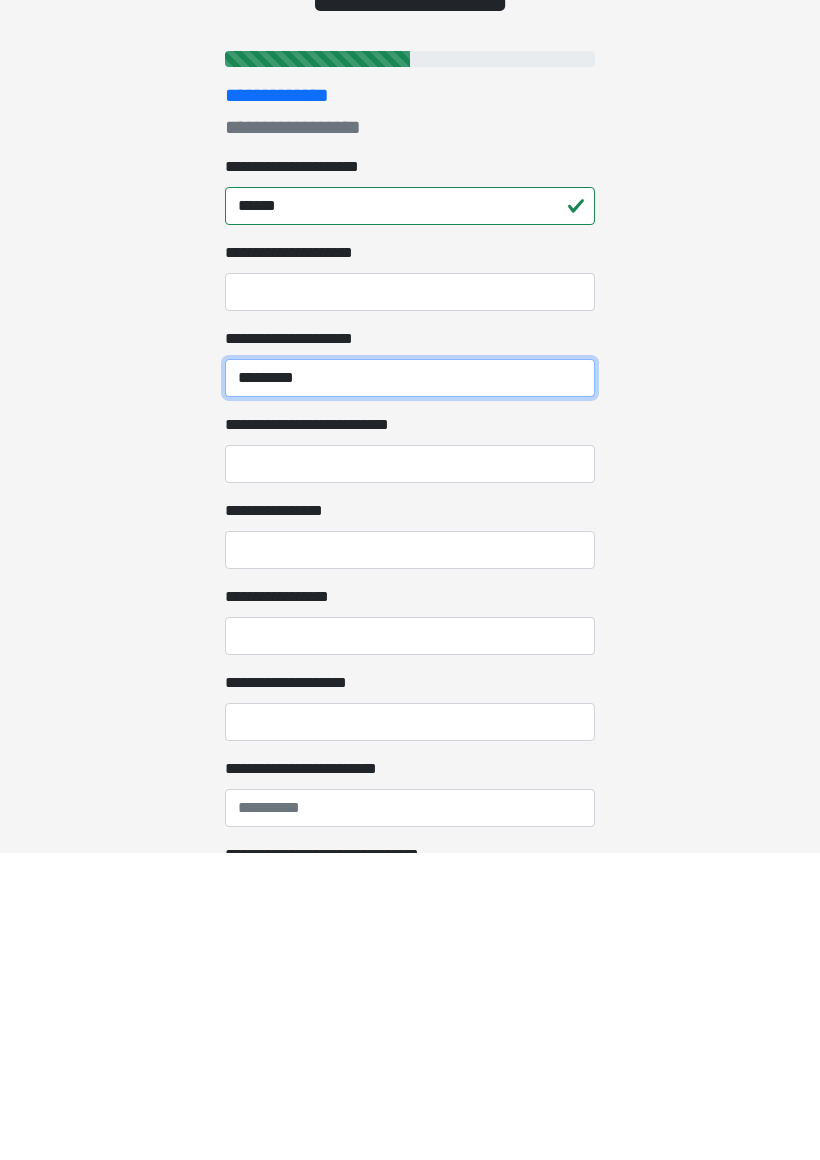 type on "*********" 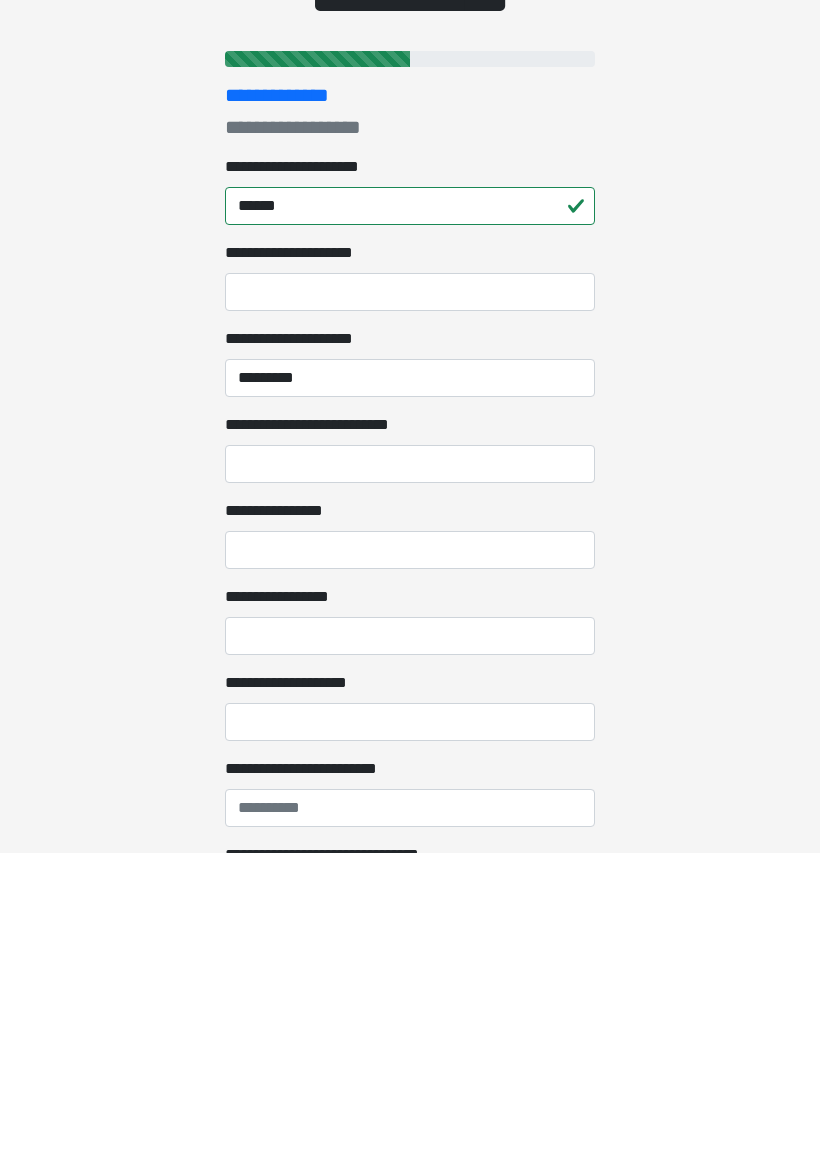 click on "**********" at bounding box center (410, 771) 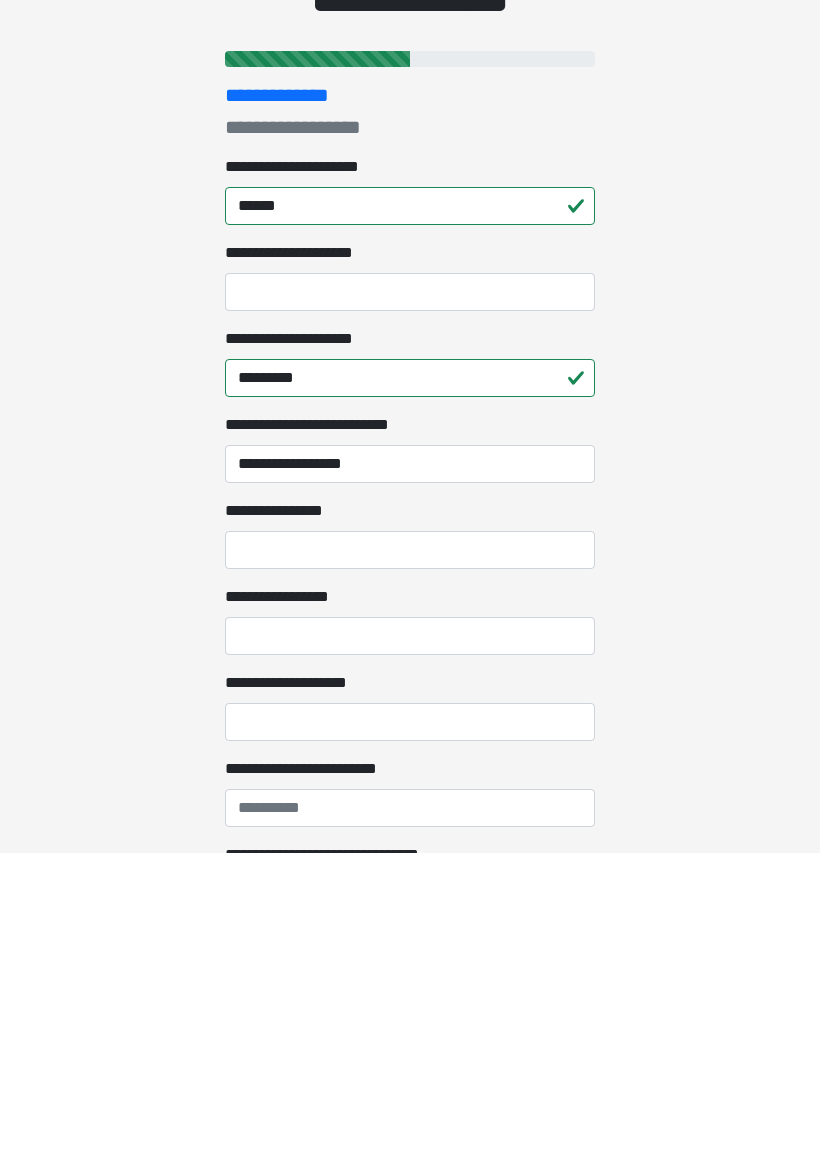 click on "**********" at bounding box center [410, 841] 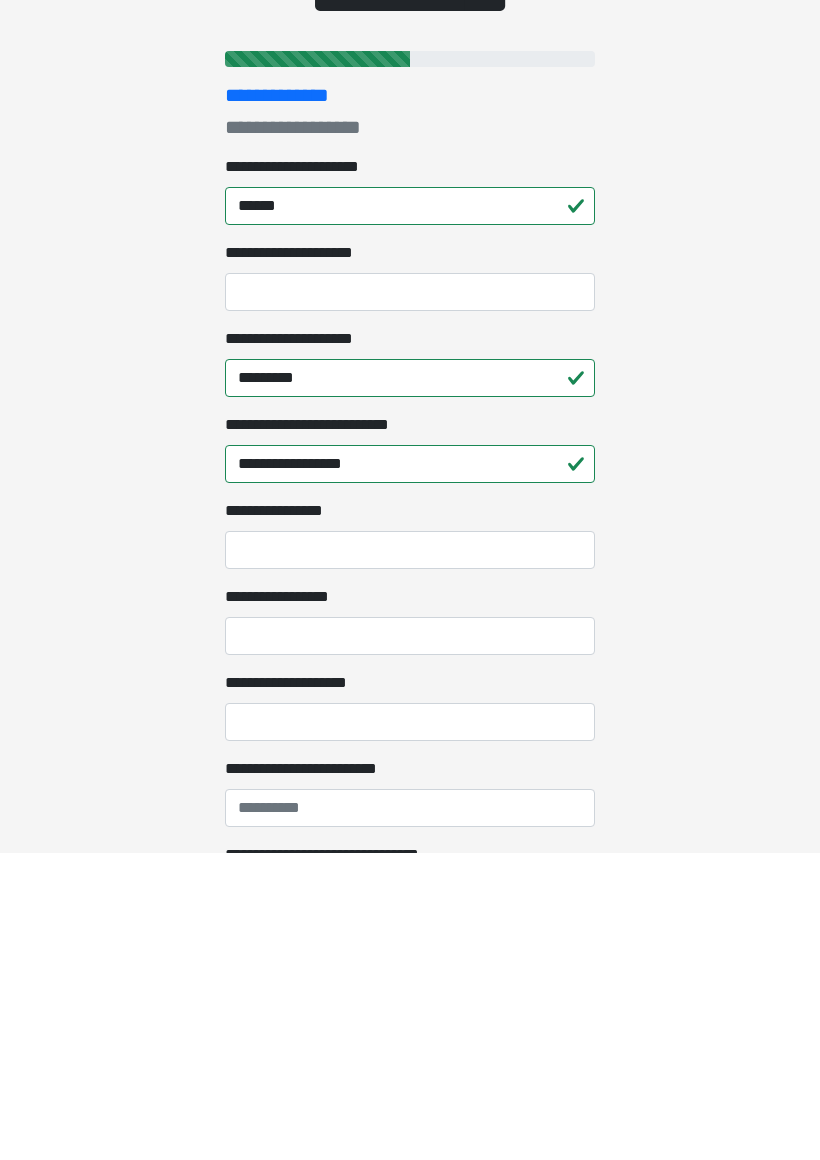 scroll, scrollTop: 307, scrollLeft: 0, axis: vertical 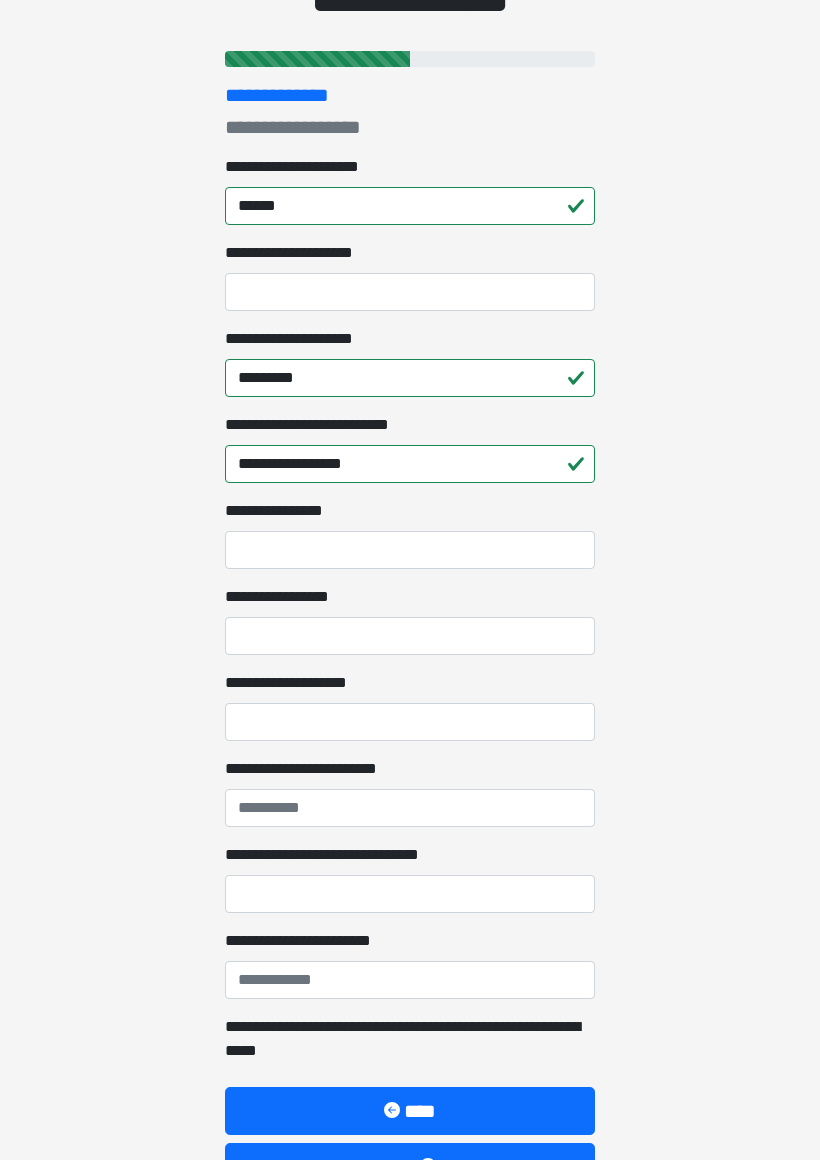 click on "**********" at bounding box center [410, 464] 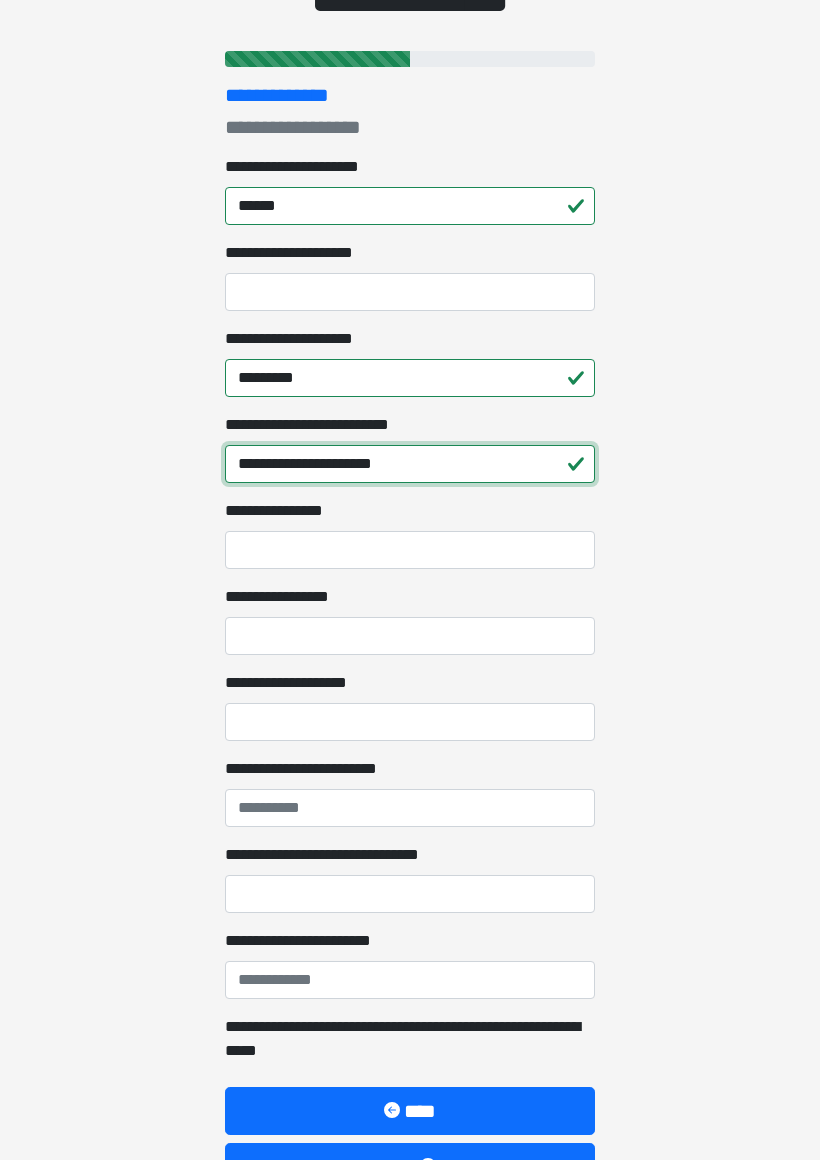 type on "**********" 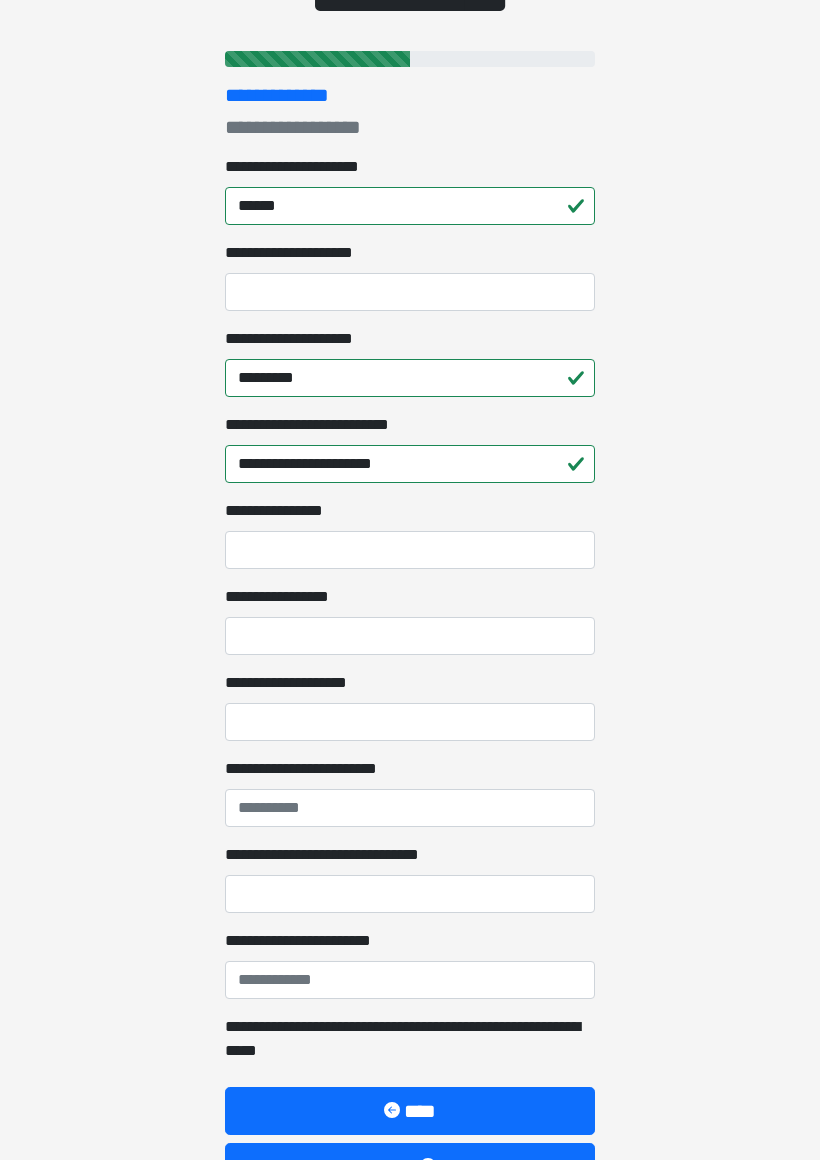 click on "**********" at bounding box center (410, 550) 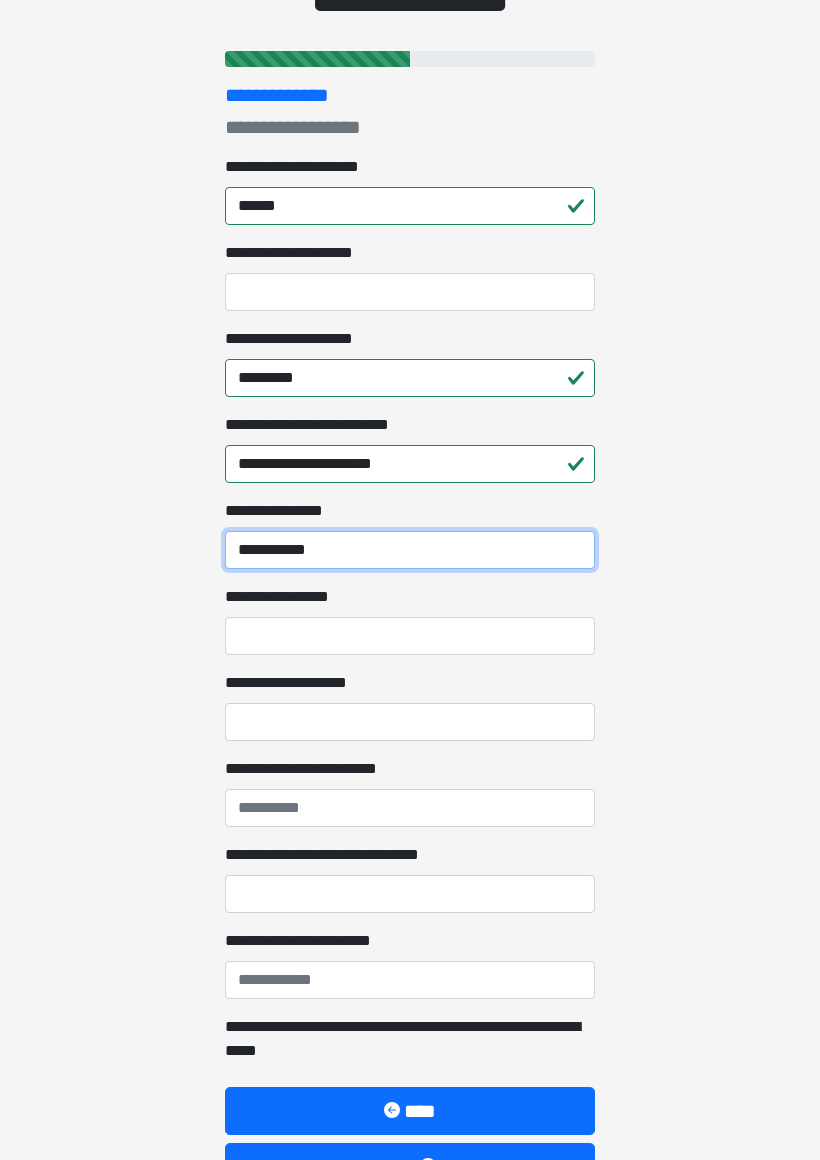 type on "**********" 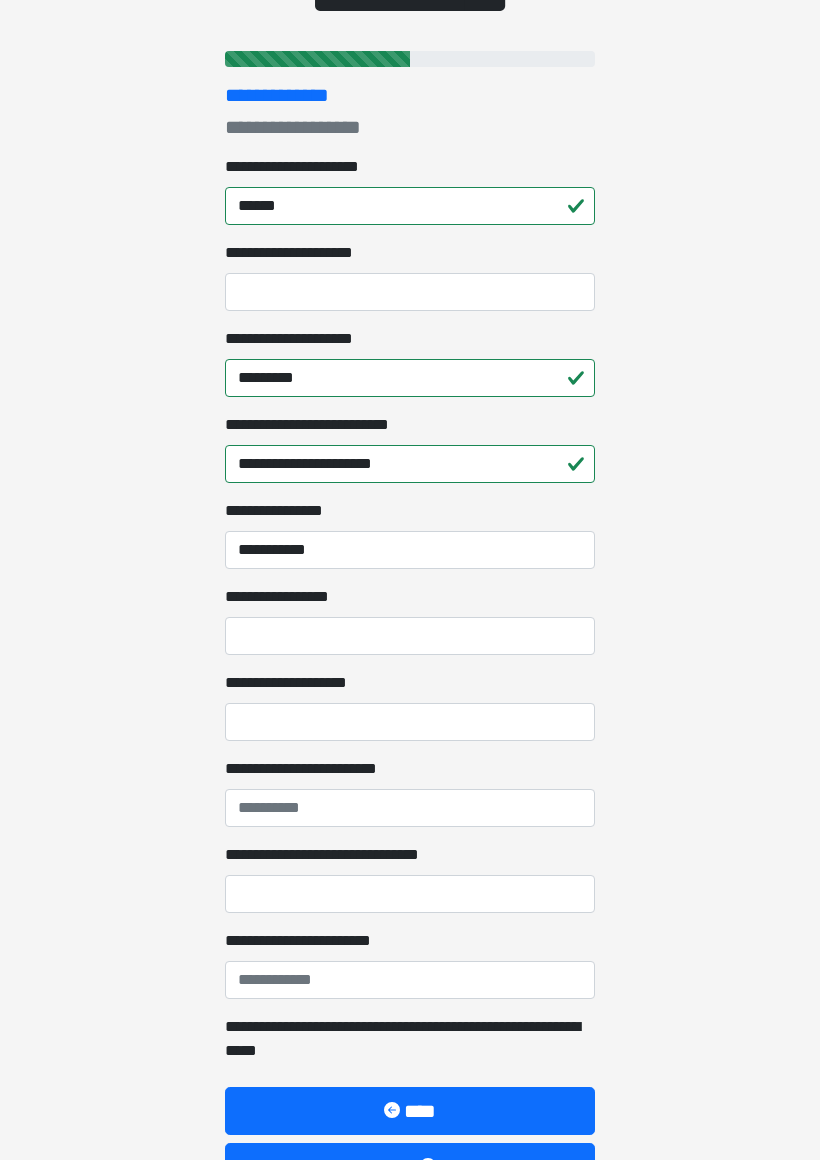 click on "**********" at bounding box center (410, 636) 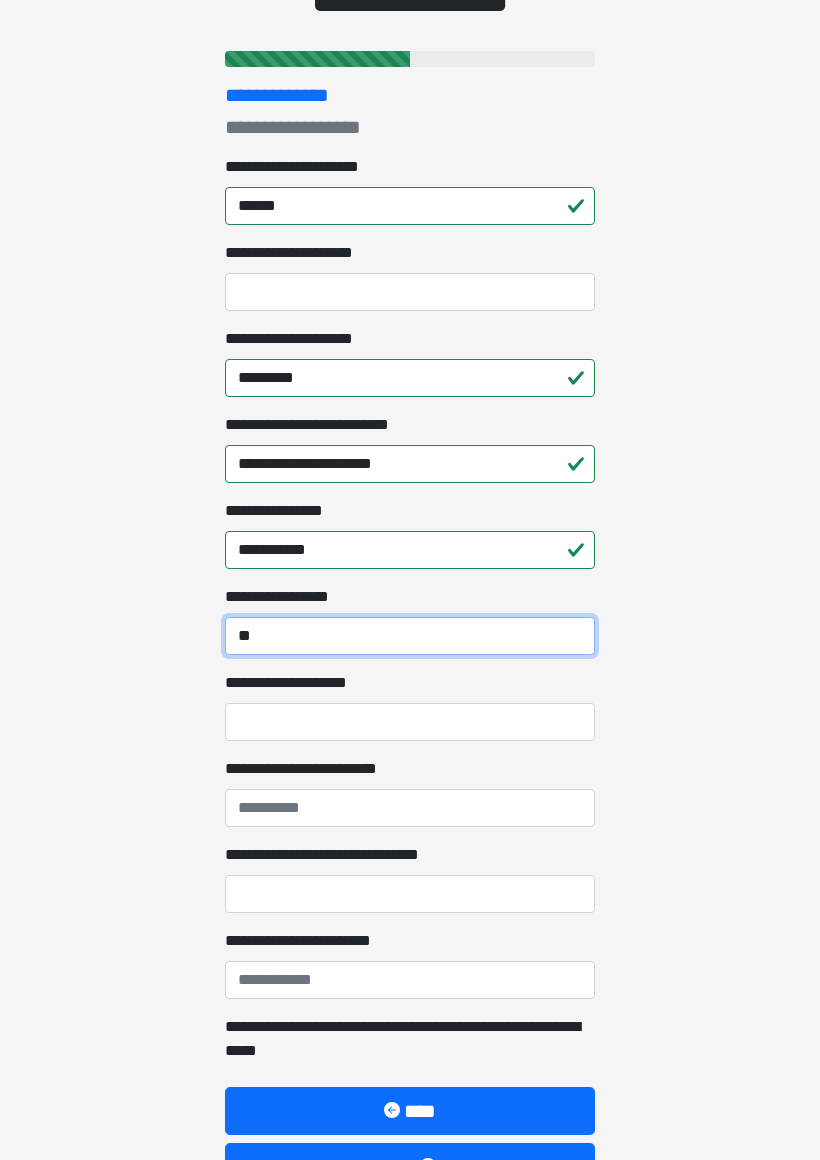 type on "**" 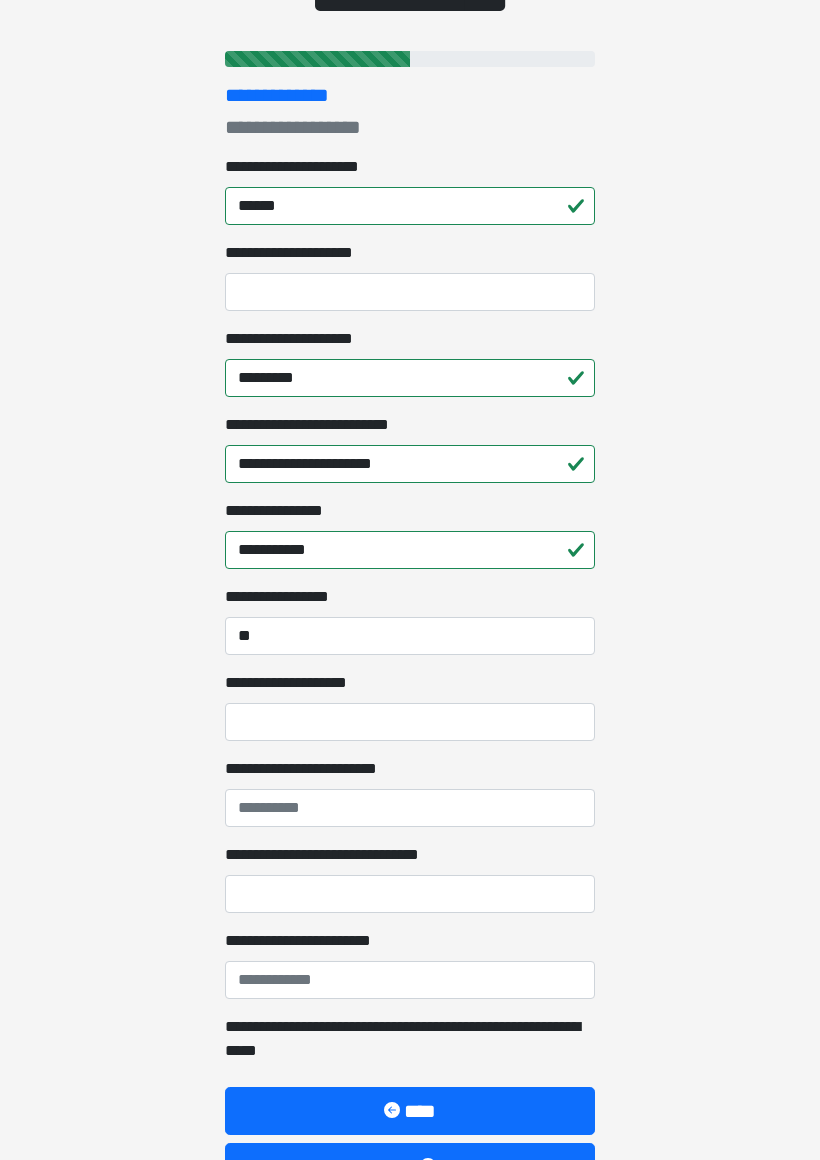 click on "**********" at bounding box center (410, 722) 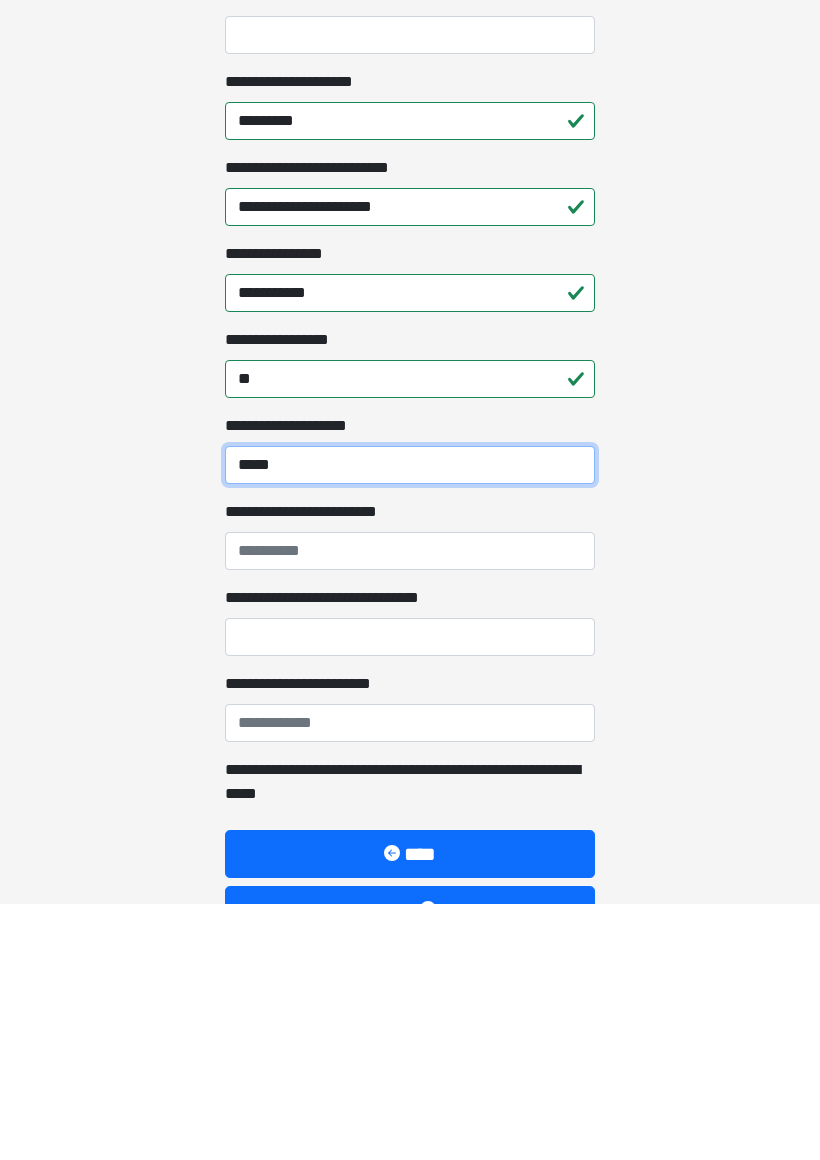 type on "*****" 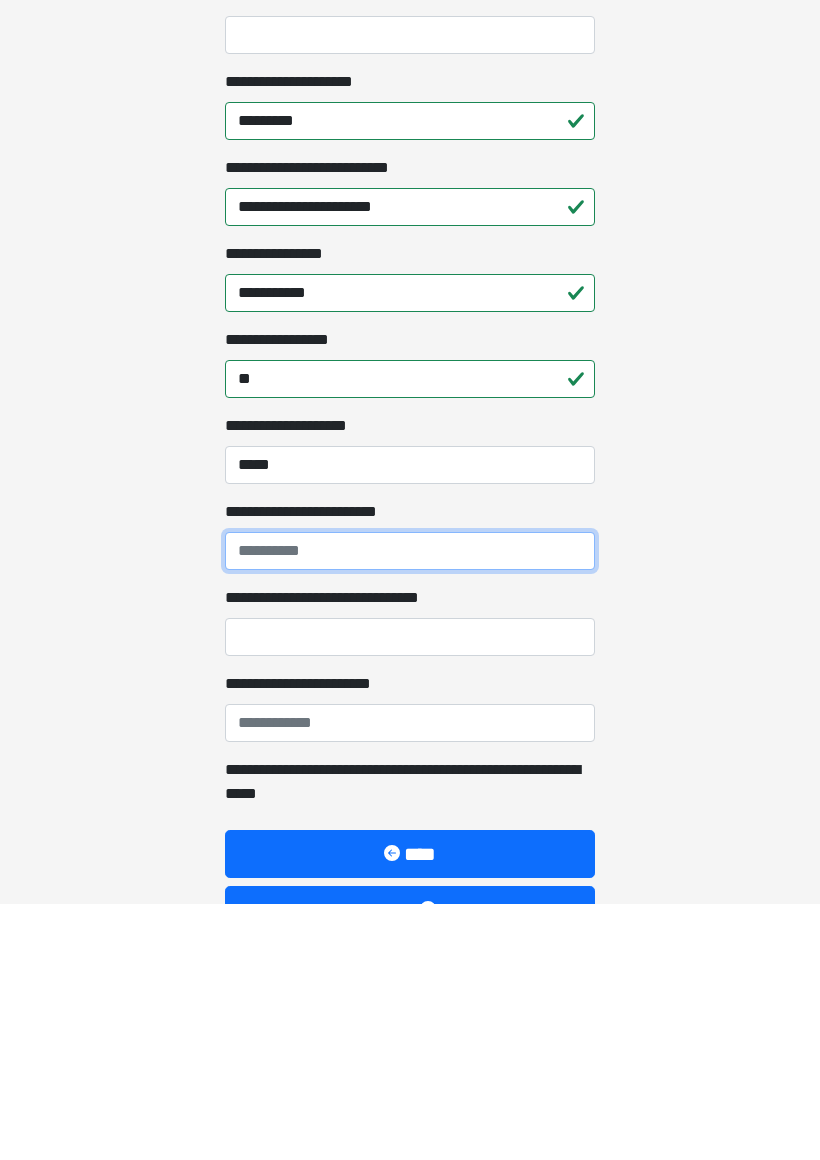 click on "**********" at bounding box center [410, 808] 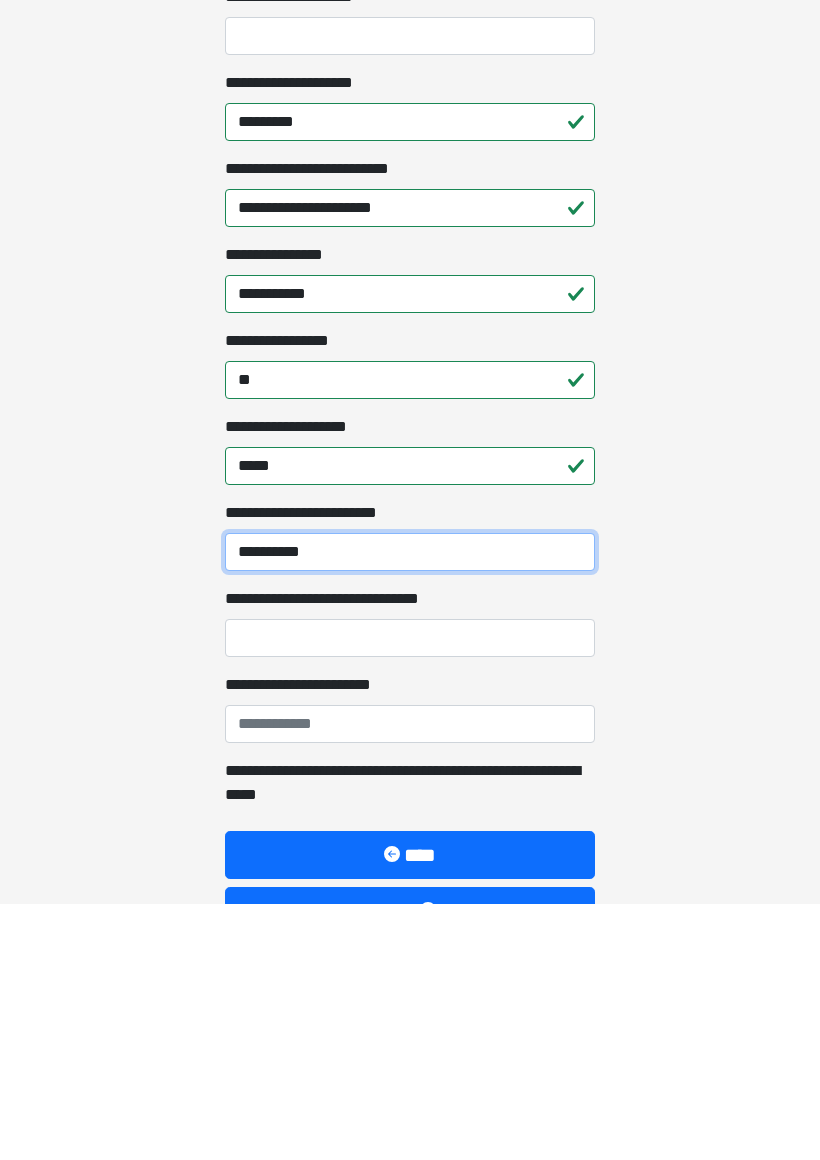 type on "**********" 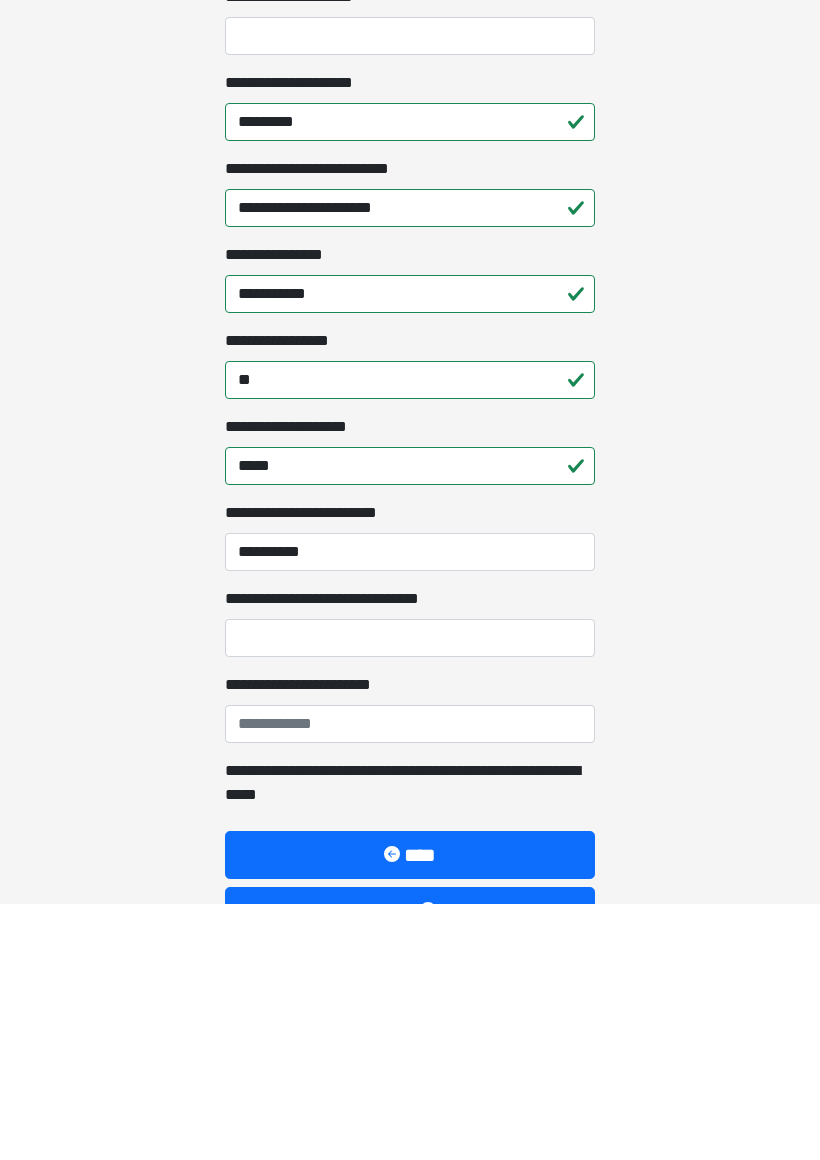 click on "**********" at bounding box center [410, 894] 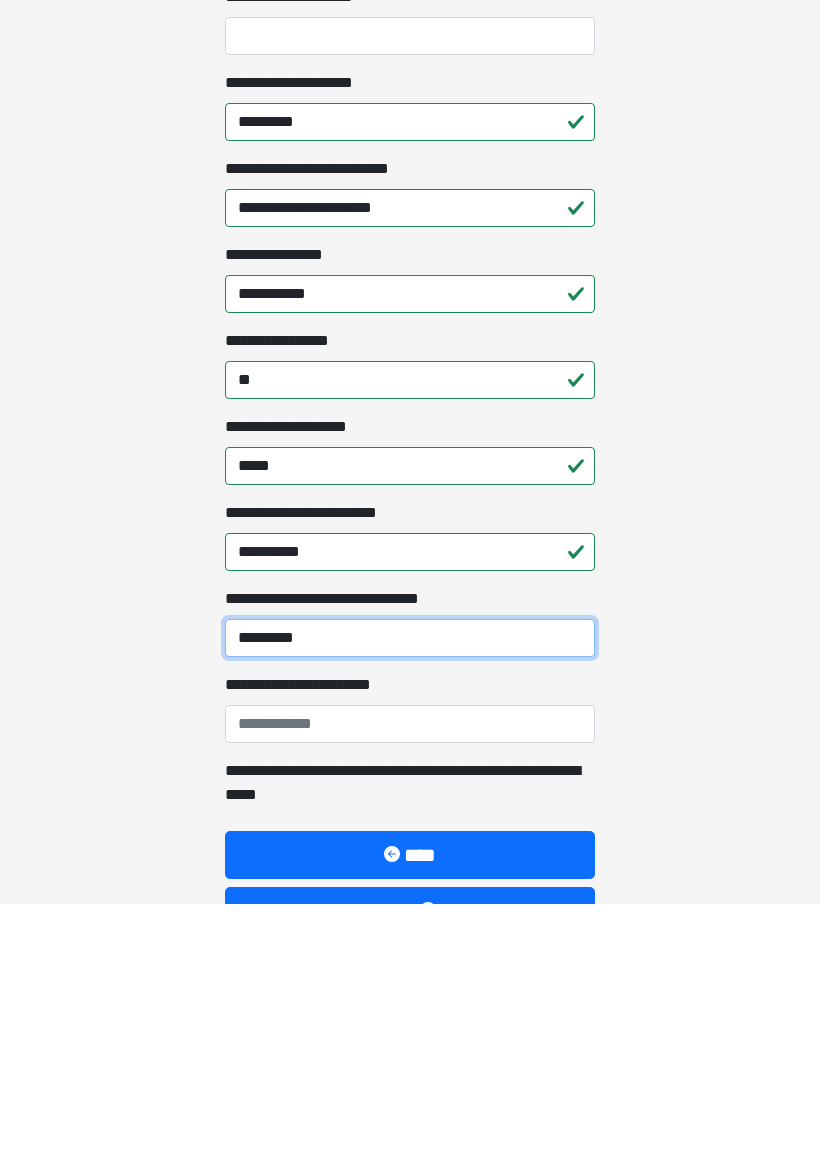 type on "*********" 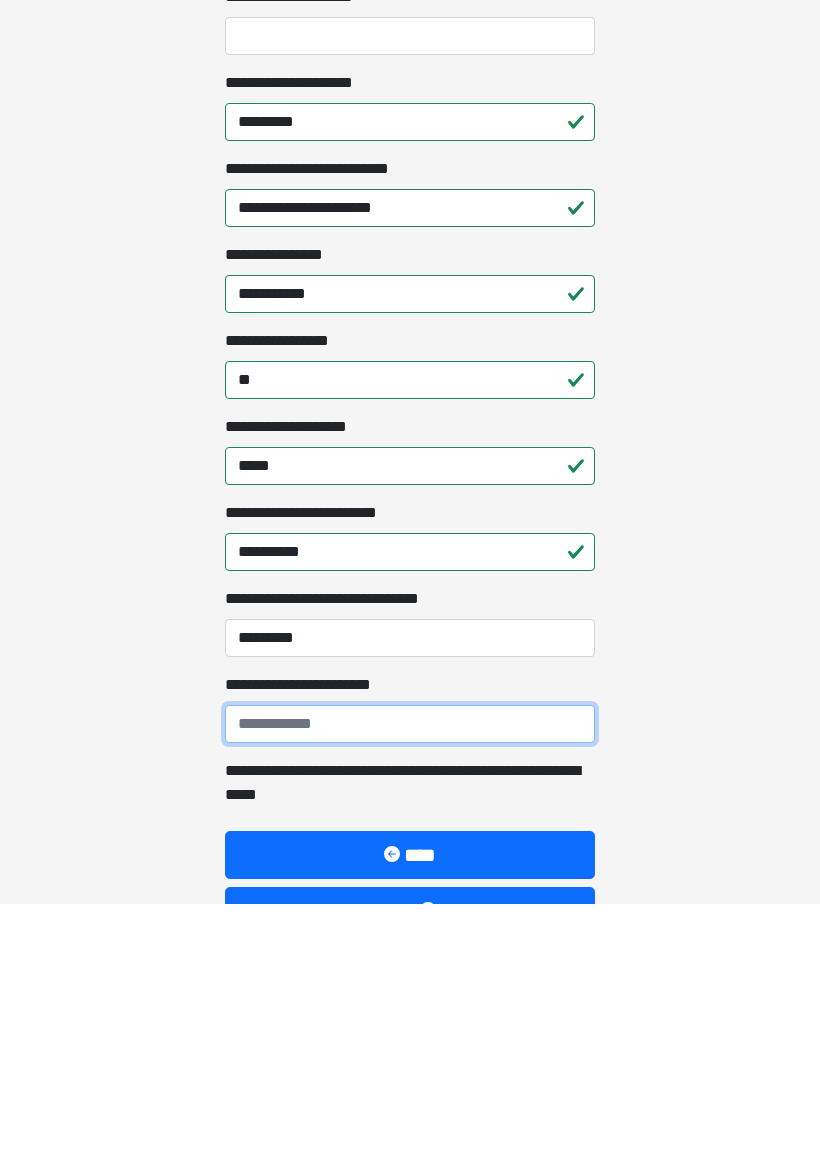 click on "**********" at bounding box center [410, 980] 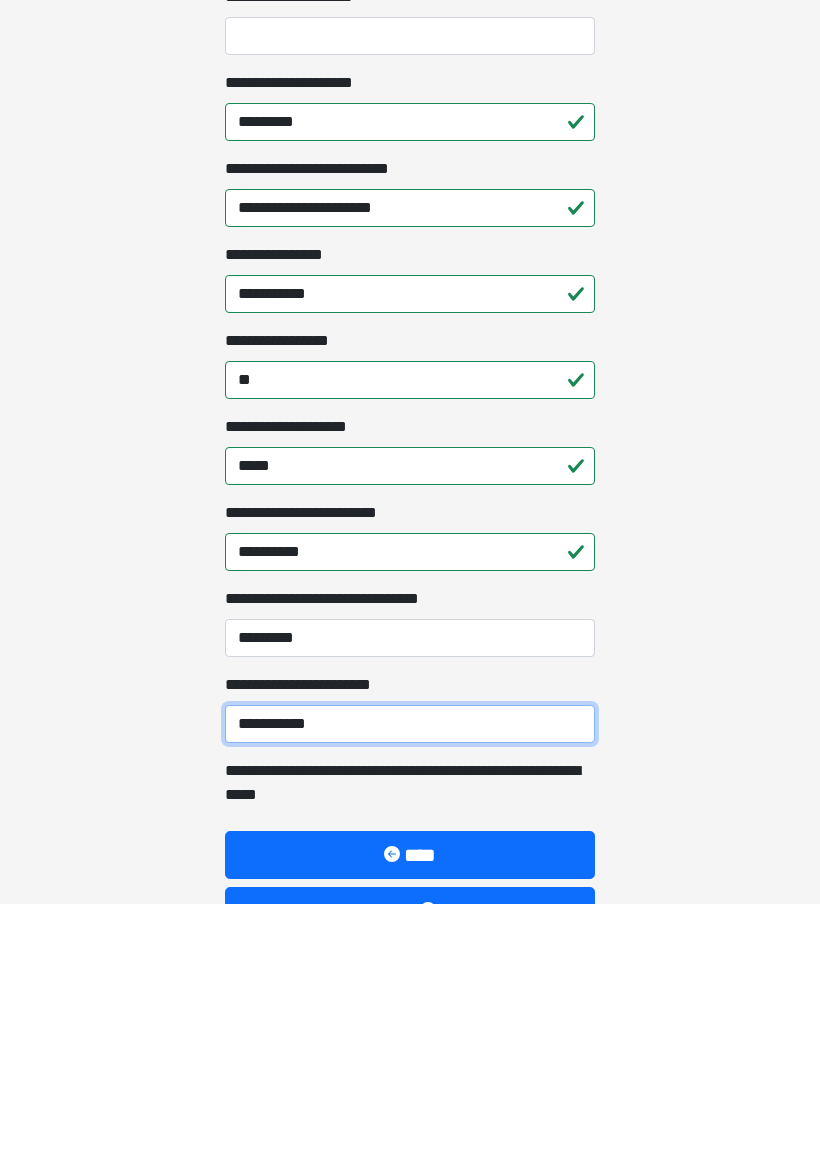 type on "**********" 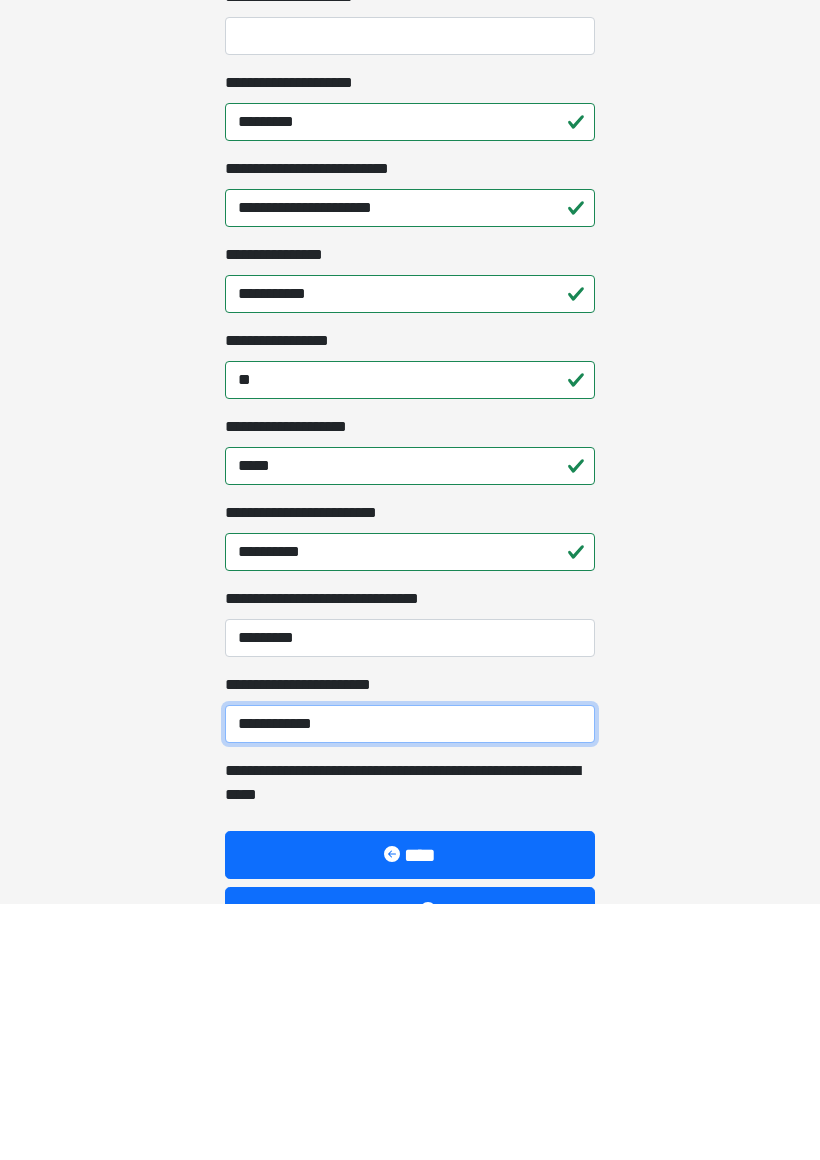 scroll, scrollTop: 441, scrollLeft: 0, axis: vertical 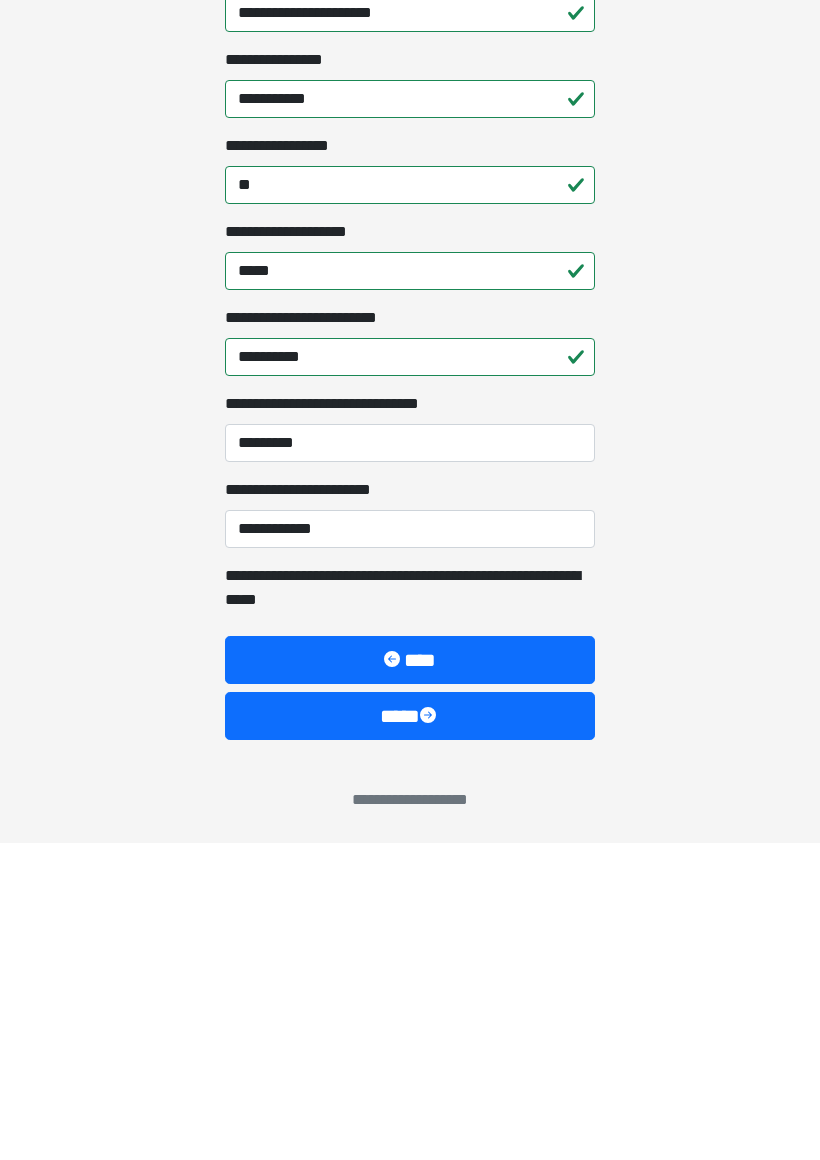 click on "****" at bounding box center (410, 1033) 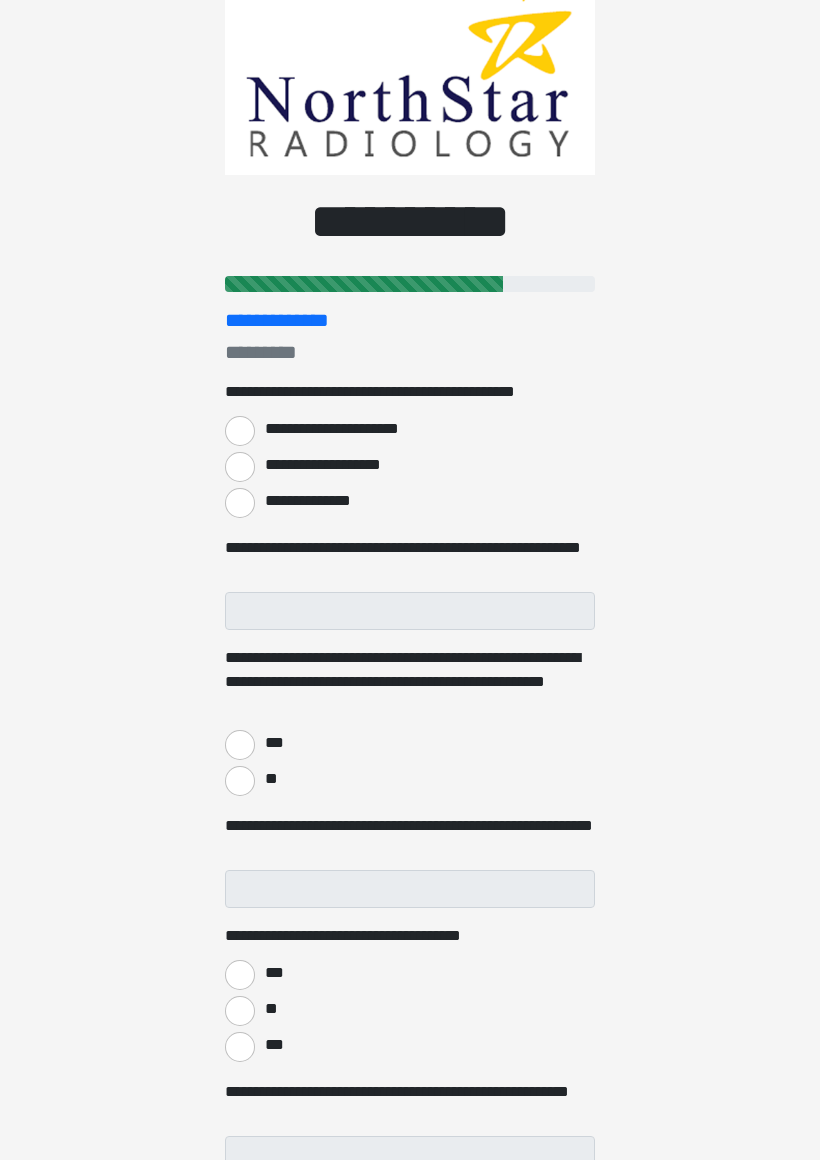 scroll, scrollTop: 0, scrollLeft: 0, axis: both 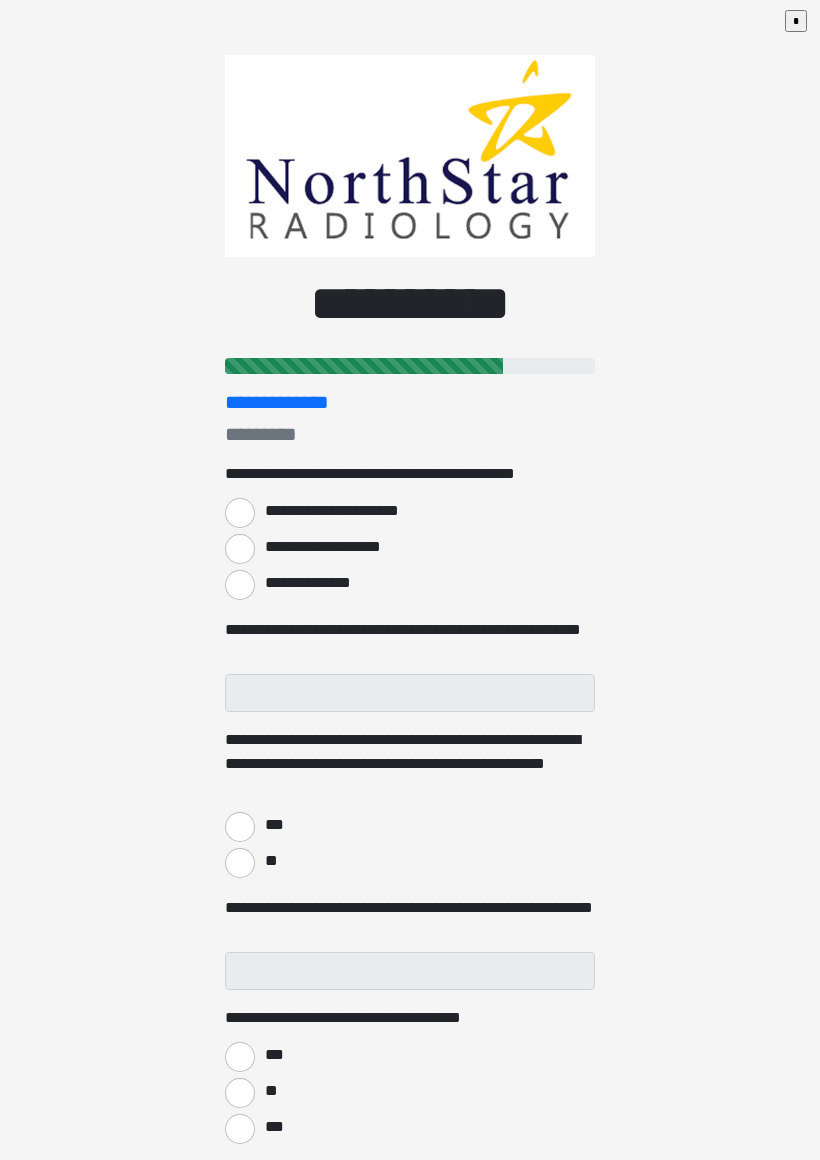 click on "**********" at bounding box center (240, 585) 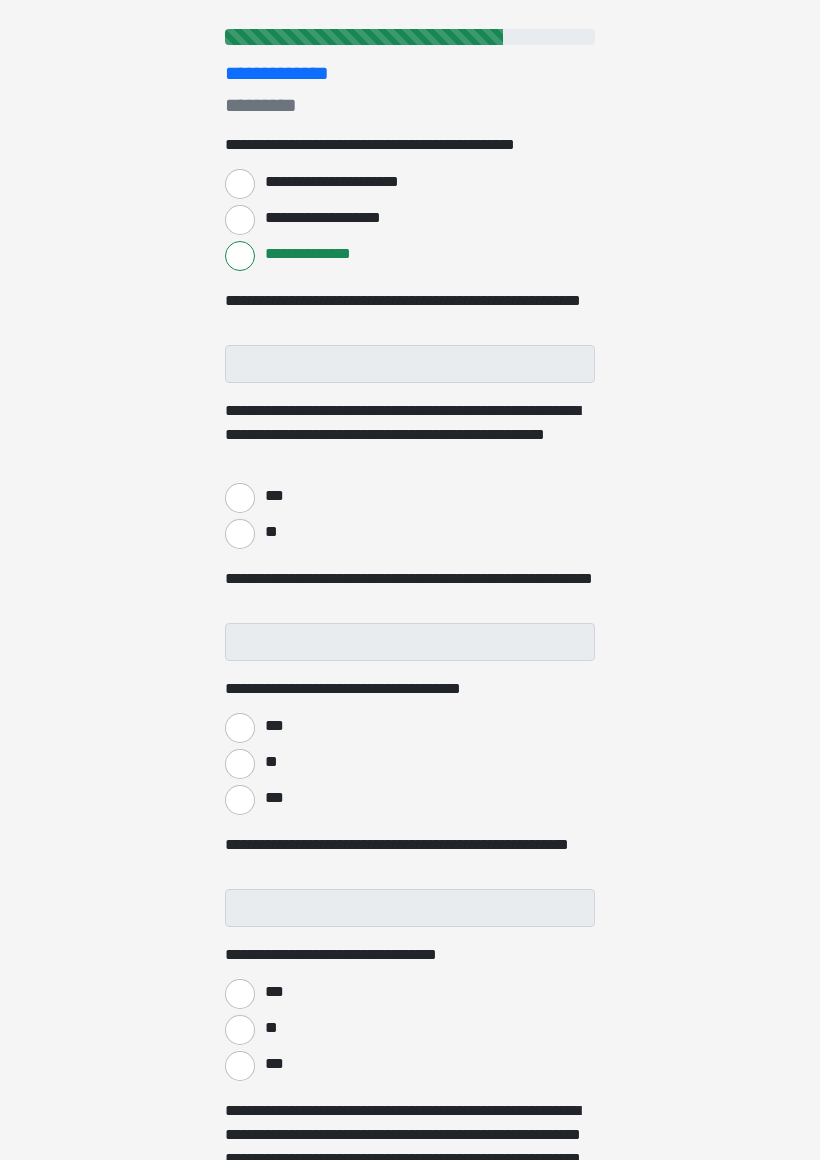 scroll, scrollTop: 330, scrollLeft: 0, axis: vertical 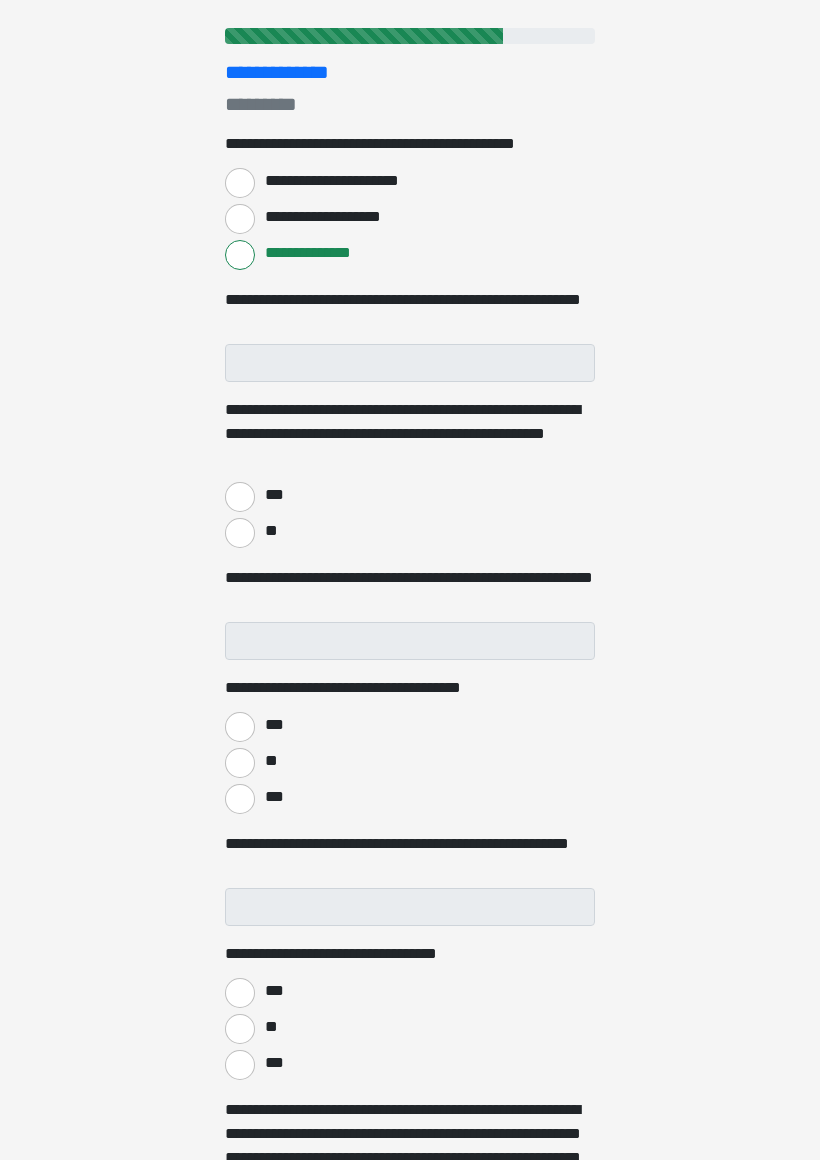 click on "**" at bounding box center [240, 533] 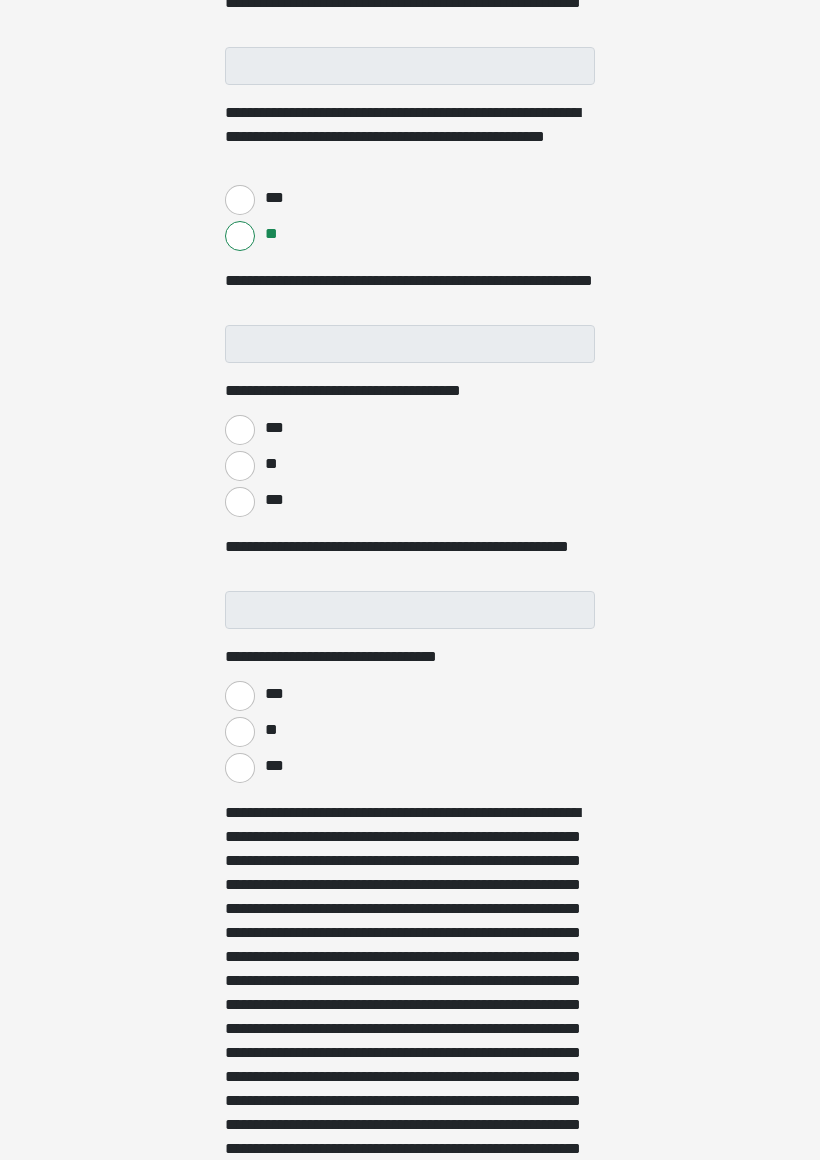 scroll, scrollTop: 626, scrollLeft: 0, axis: vertical 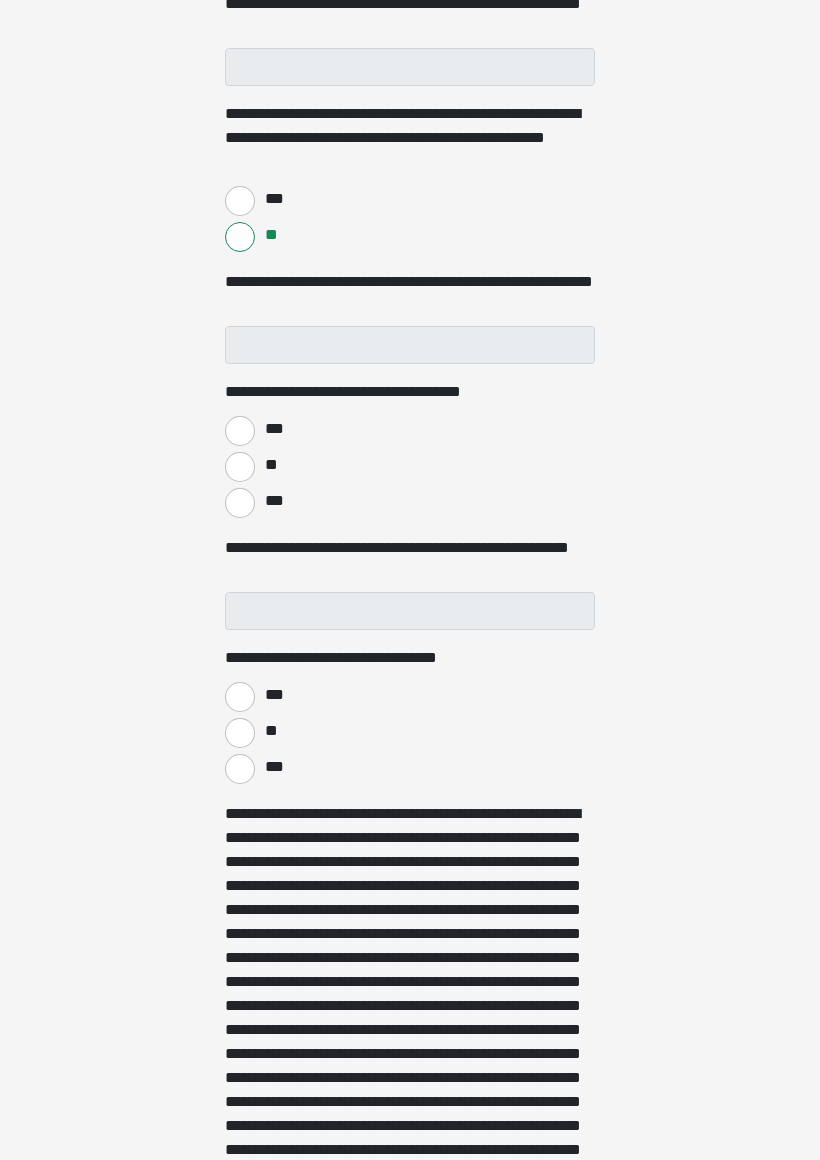click on "***" at bounding box center (240, 503) 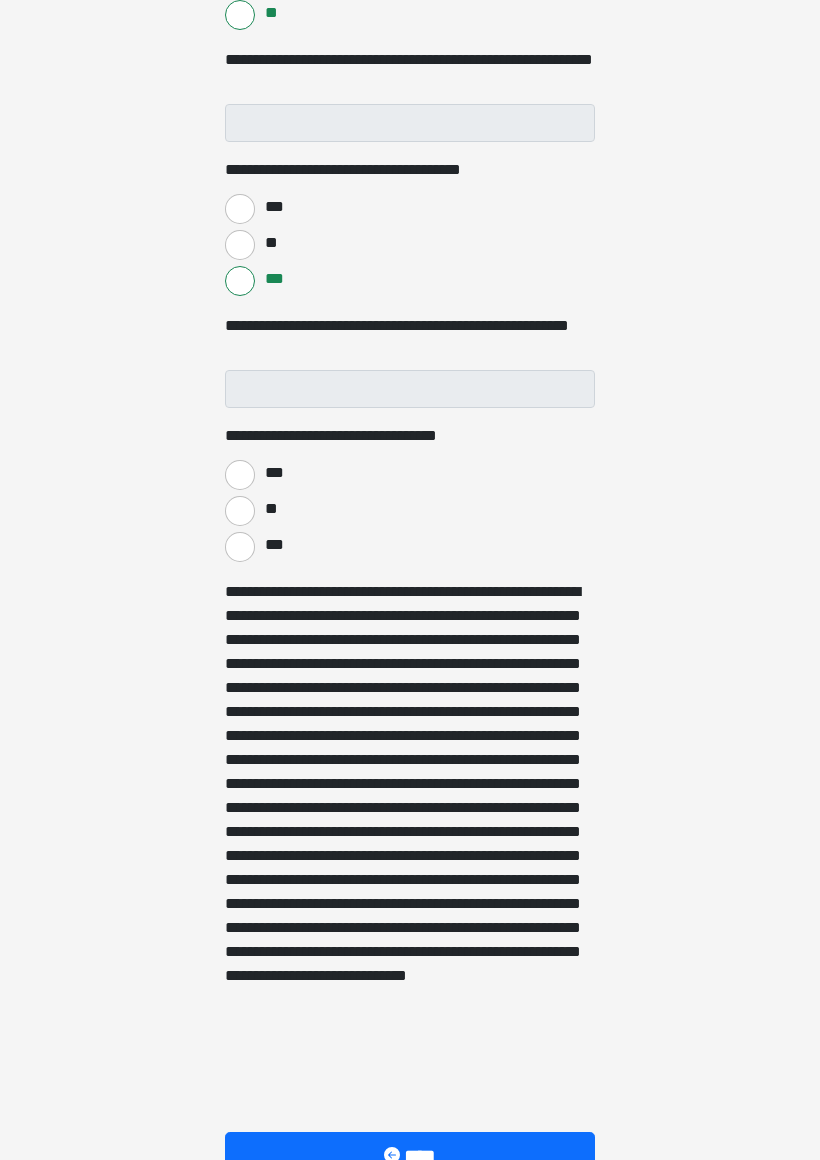 scroll, scrollTop: 850, scrollLeft: 0, axis: vertical 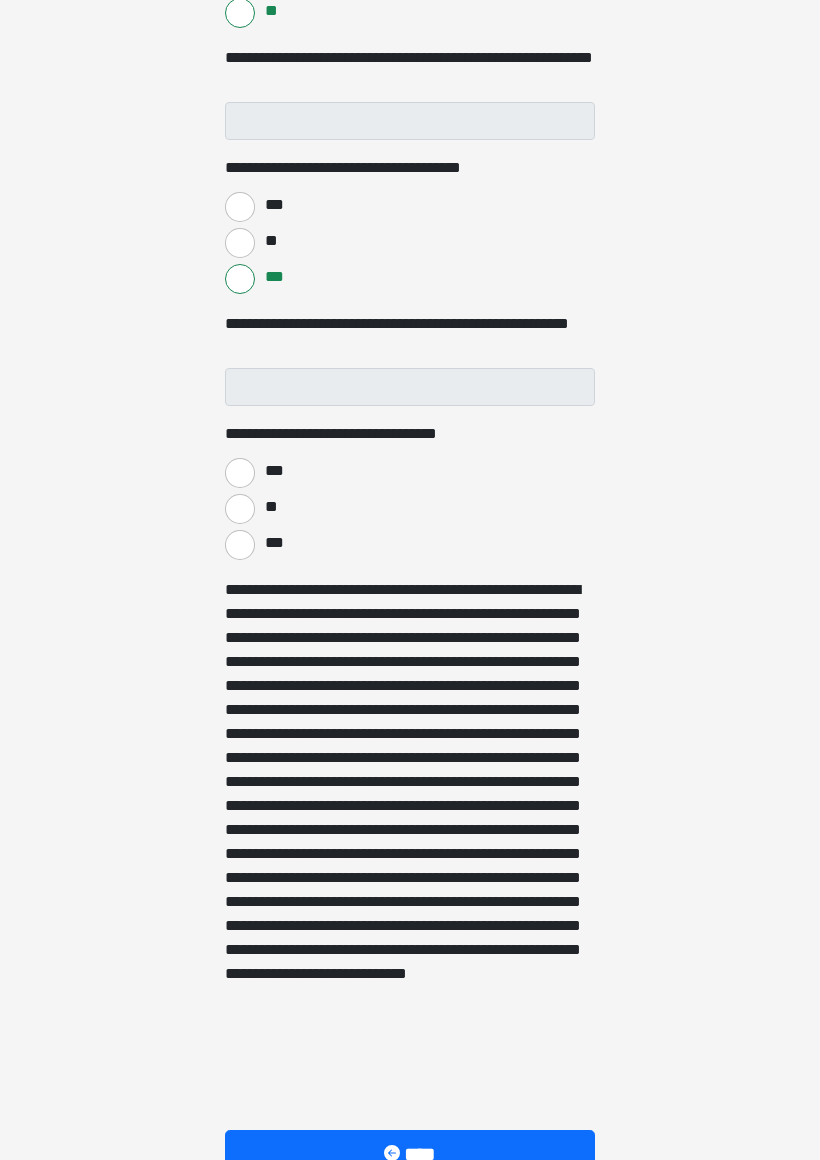 click on "***" at bounding box center (240, 545) 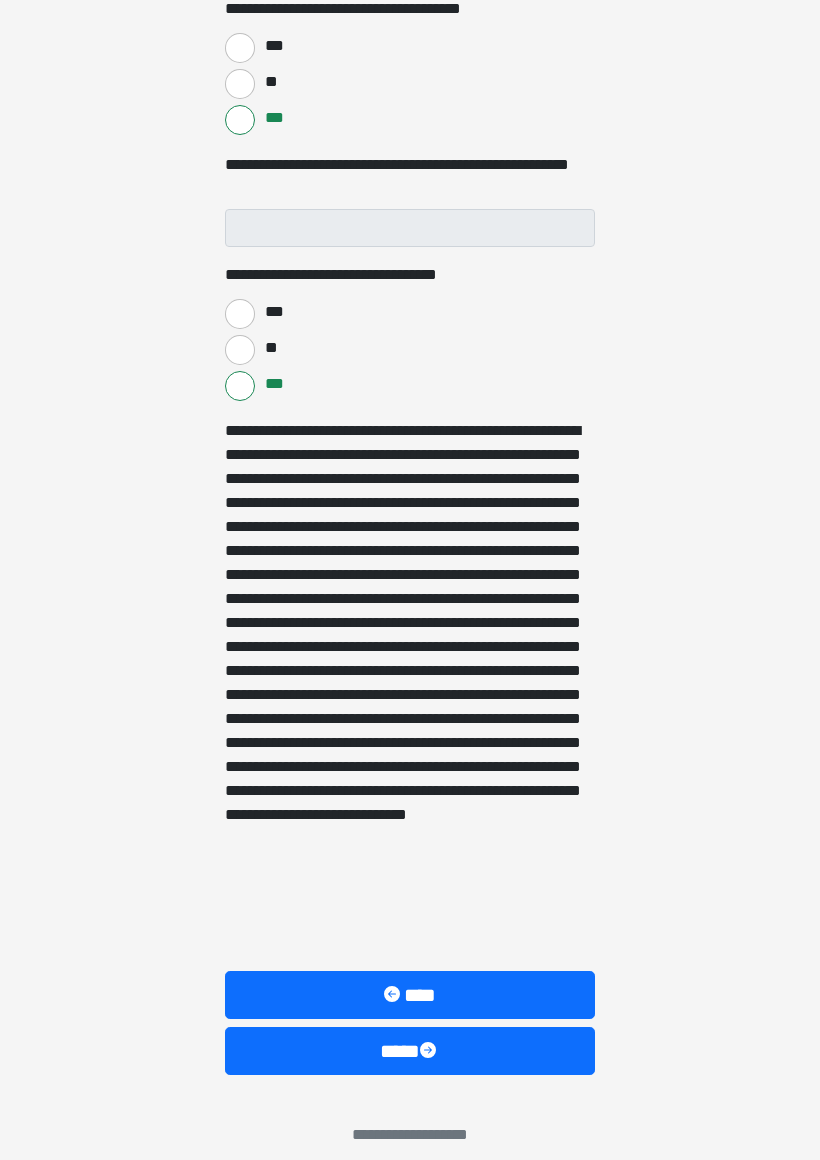 scroll, scrollTop: 1027, scrollLeft: 0, axis: vertical 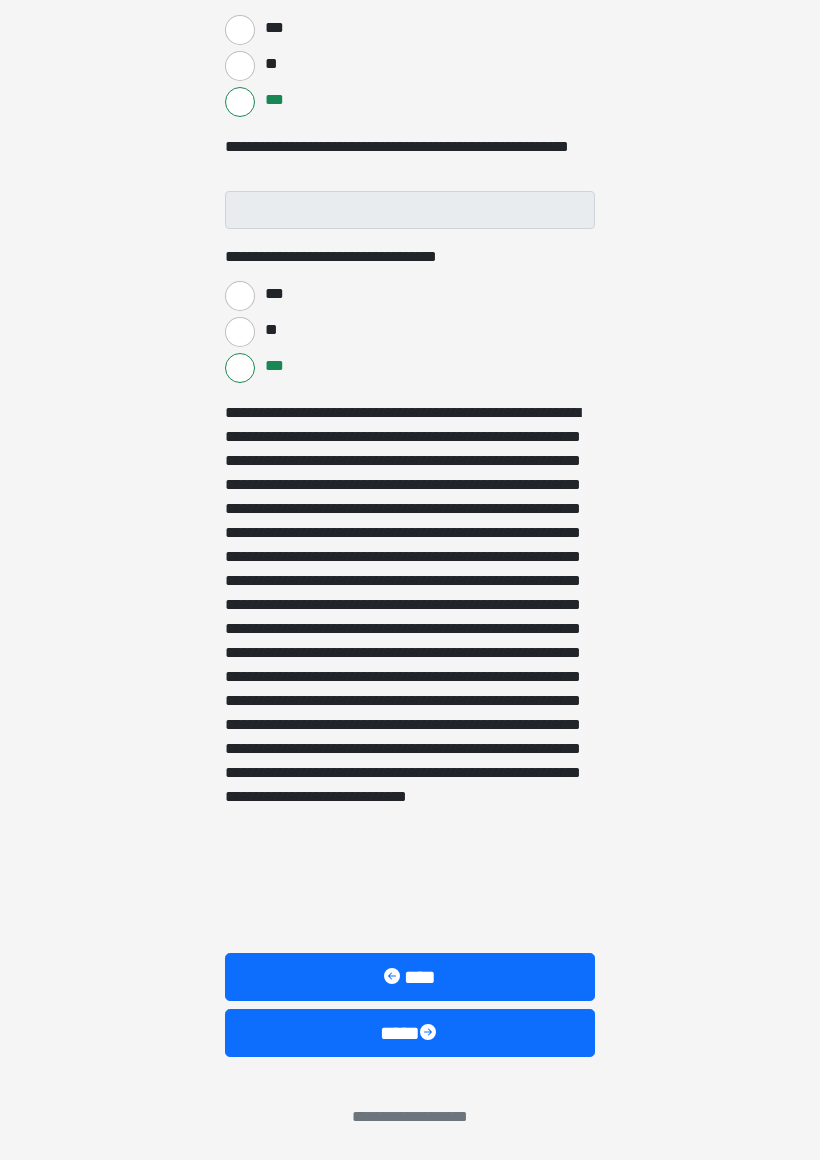 click on "****" at bounding box center (410, 1033) 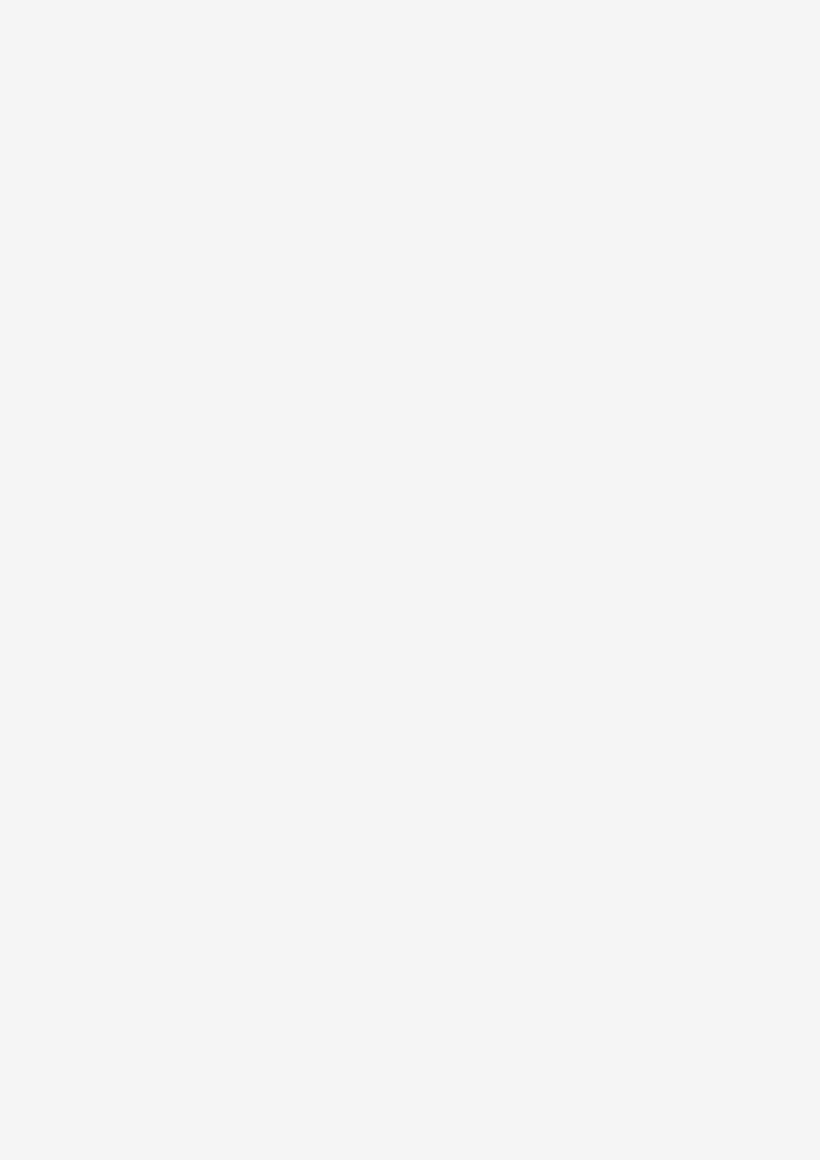 scroll, scrollTop: 0, scrollLeft: 0, axis: both 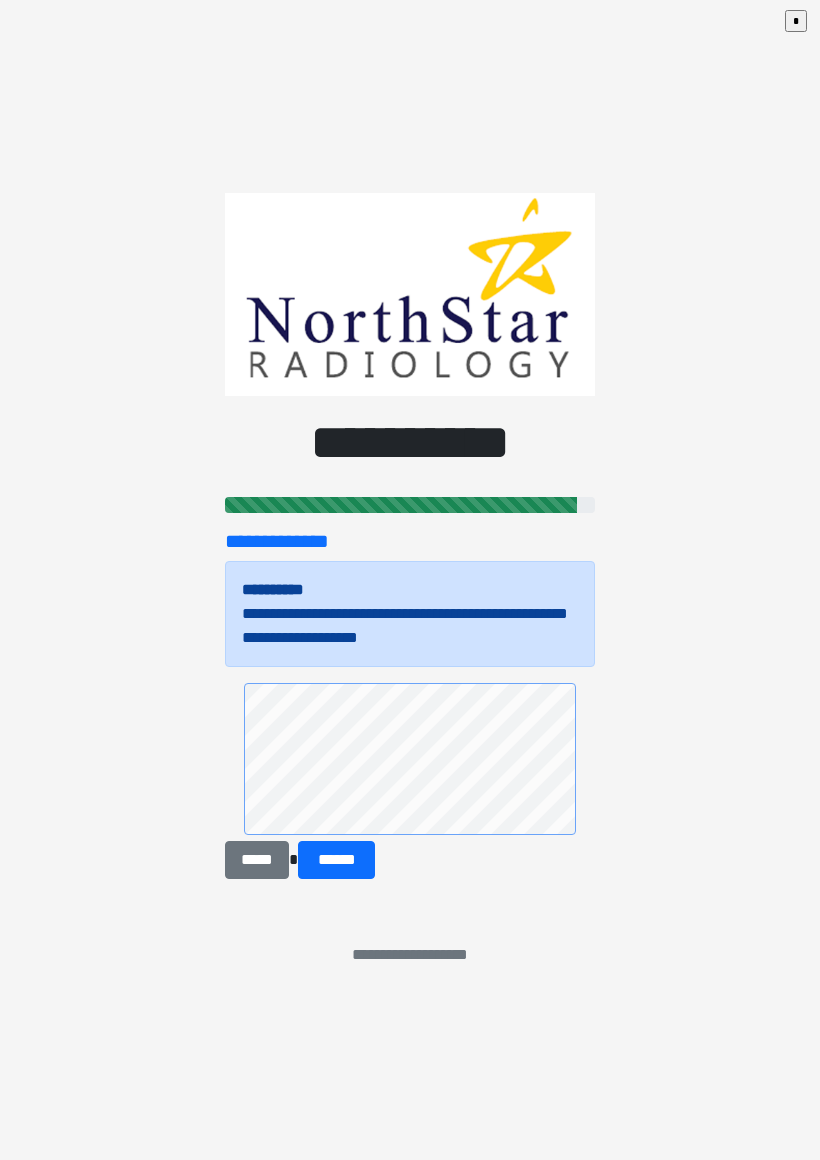 click on "******" at bounding box center [336, 860] 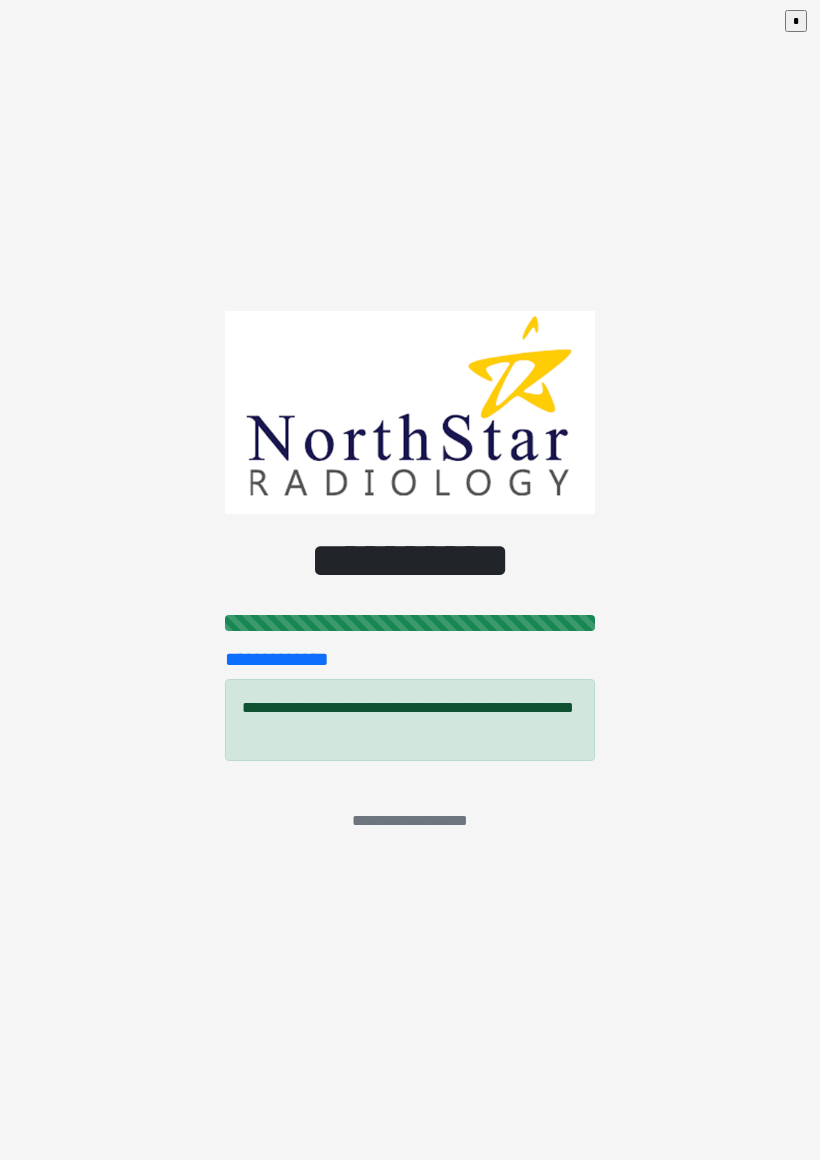 click on "**********" at bounding box center (410, 580) 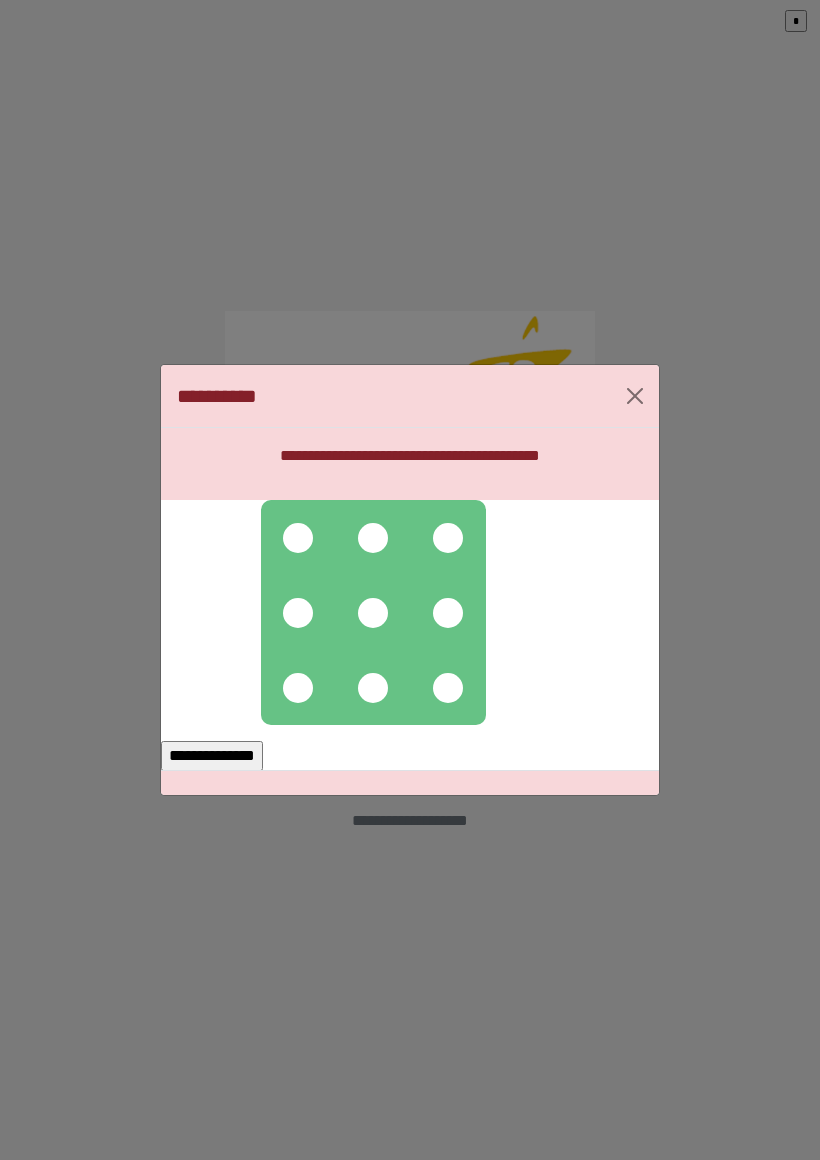 click at bounding box center (298, 538) 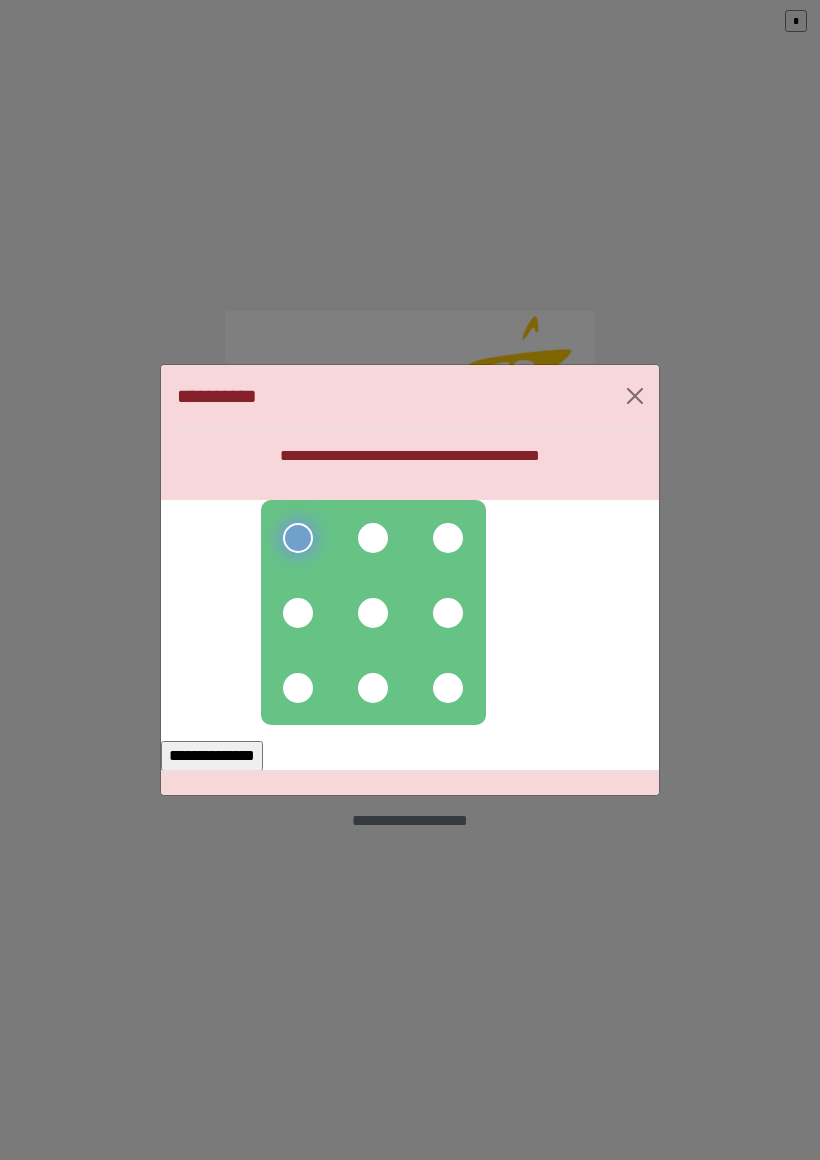 click at bounding box center [373, 538] 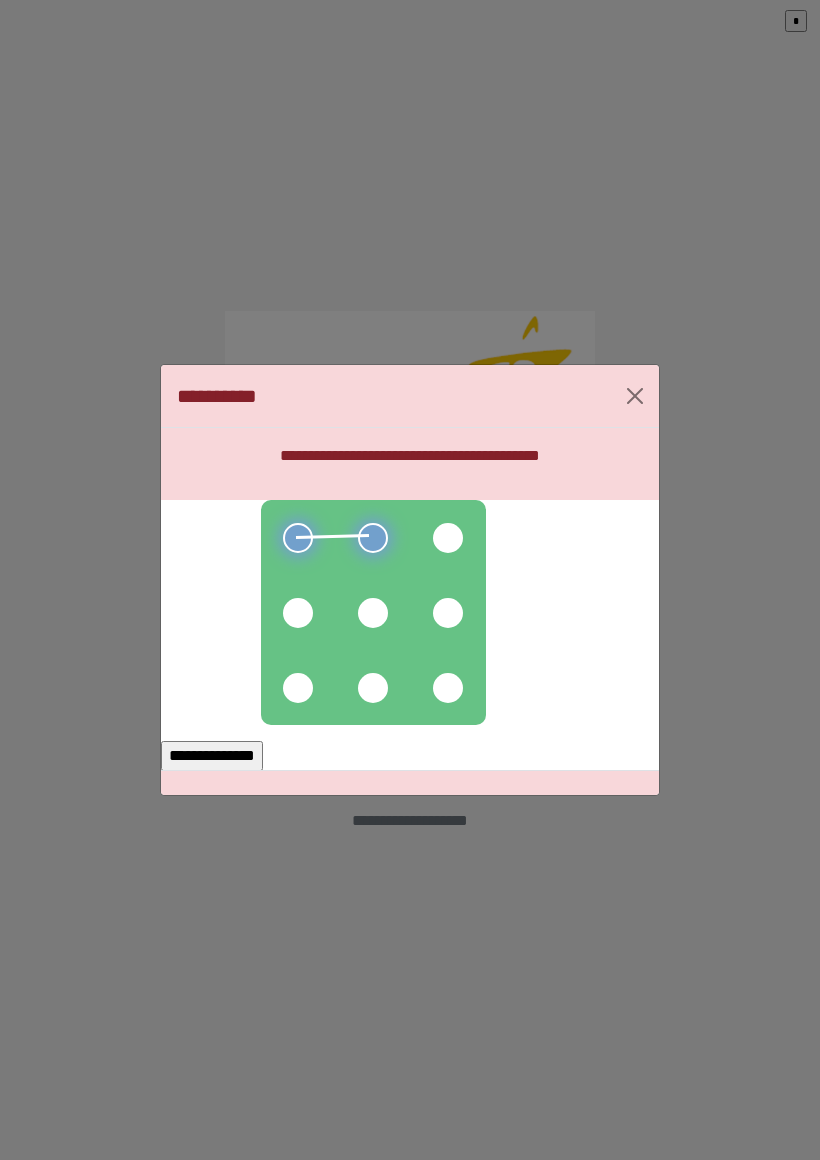 click at bounding box center (373, 613) 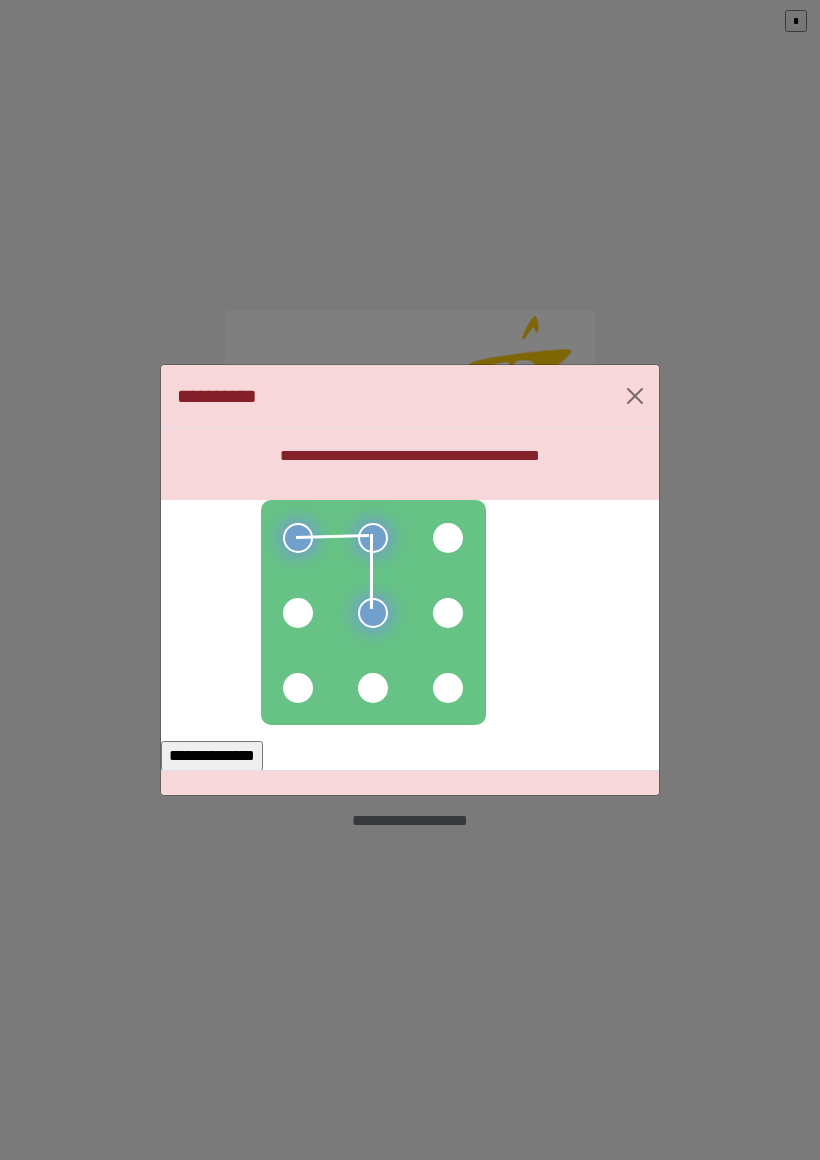 click at bounding box center (373, 688) 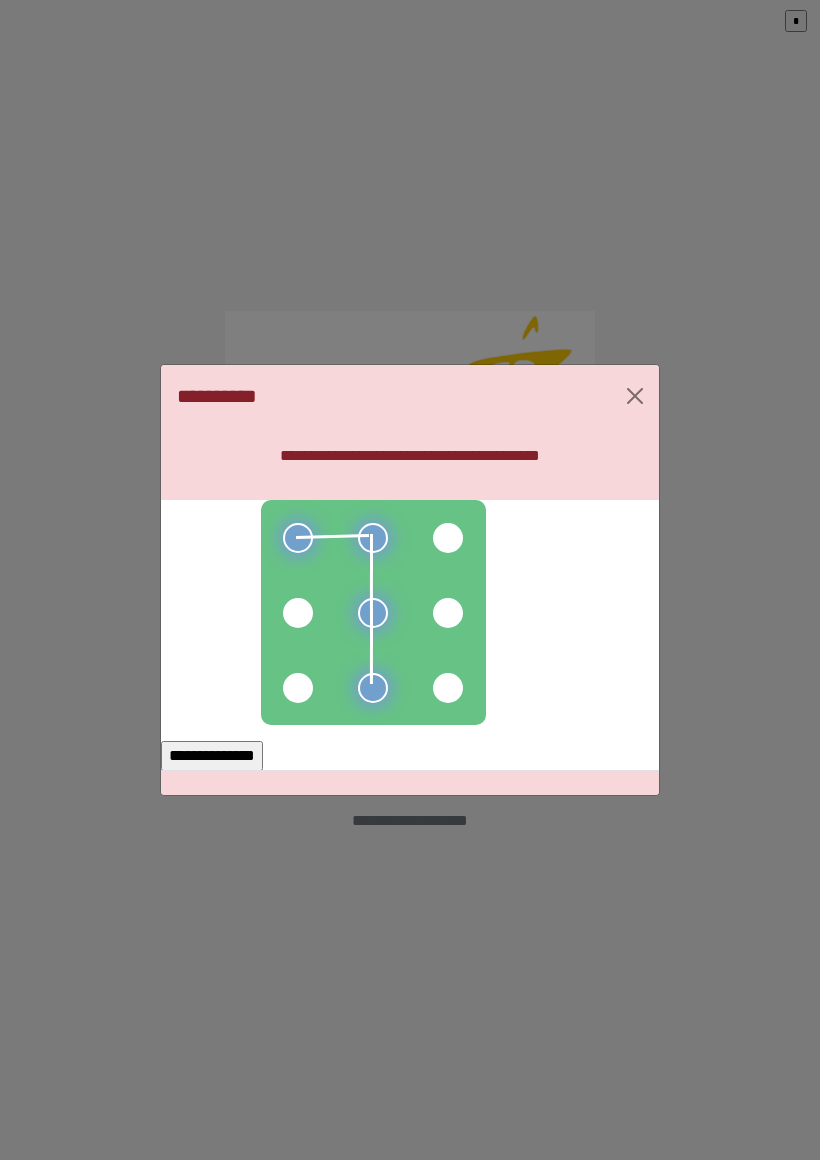 click at bounding box center [448, 688] 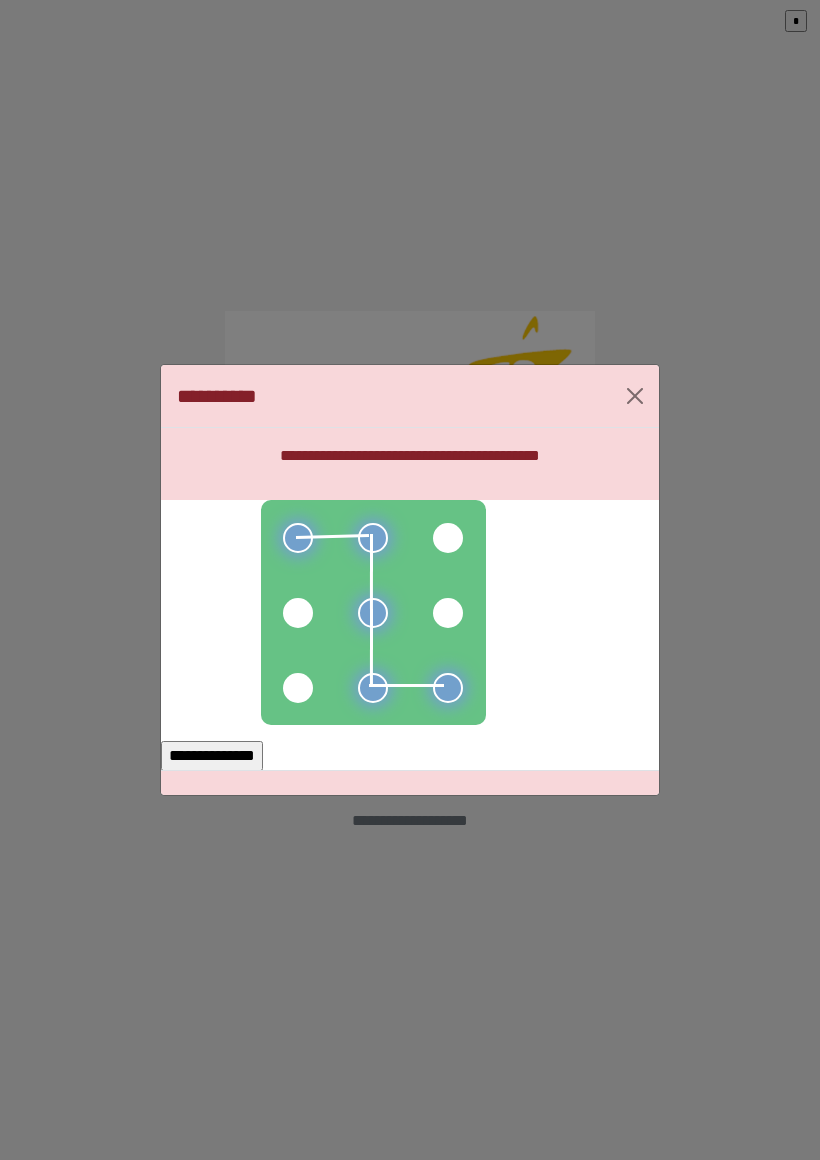 click on "**********" at bounding box center (212, 756) 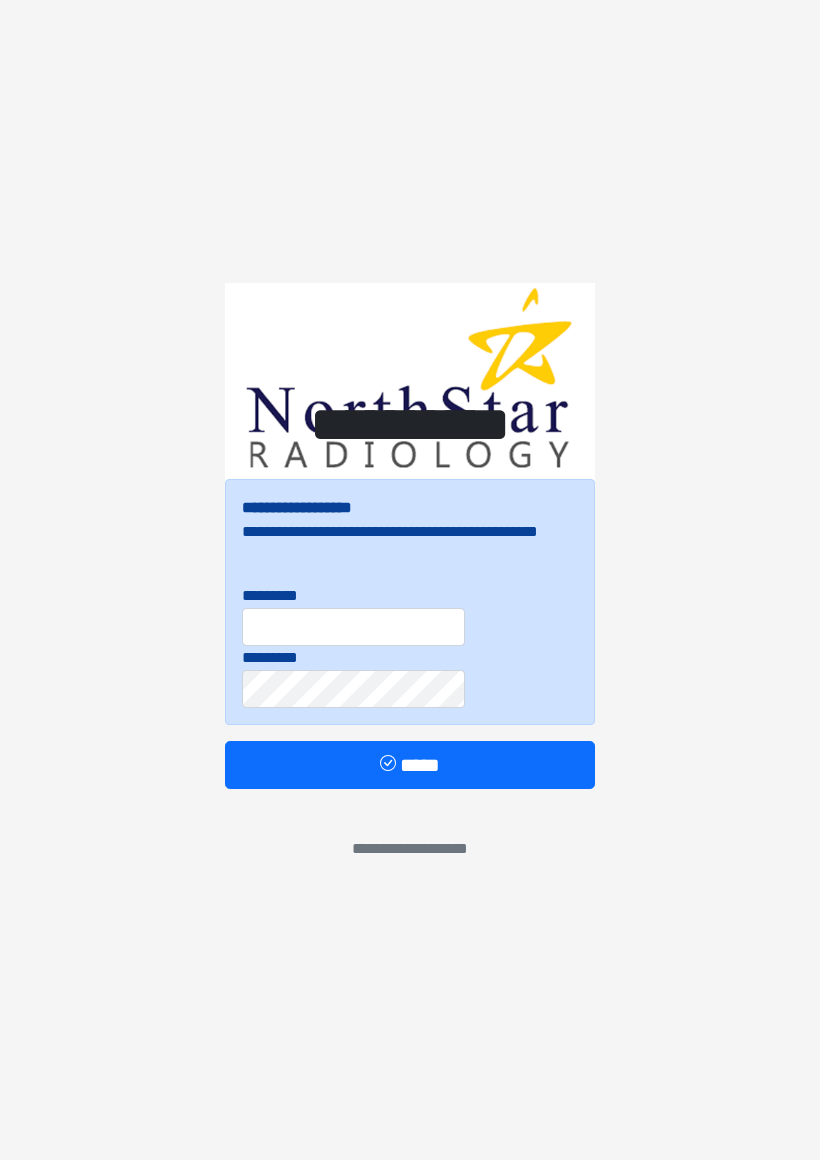 scroll, scrollTop: 0, scrollLeft: 0, axis: both 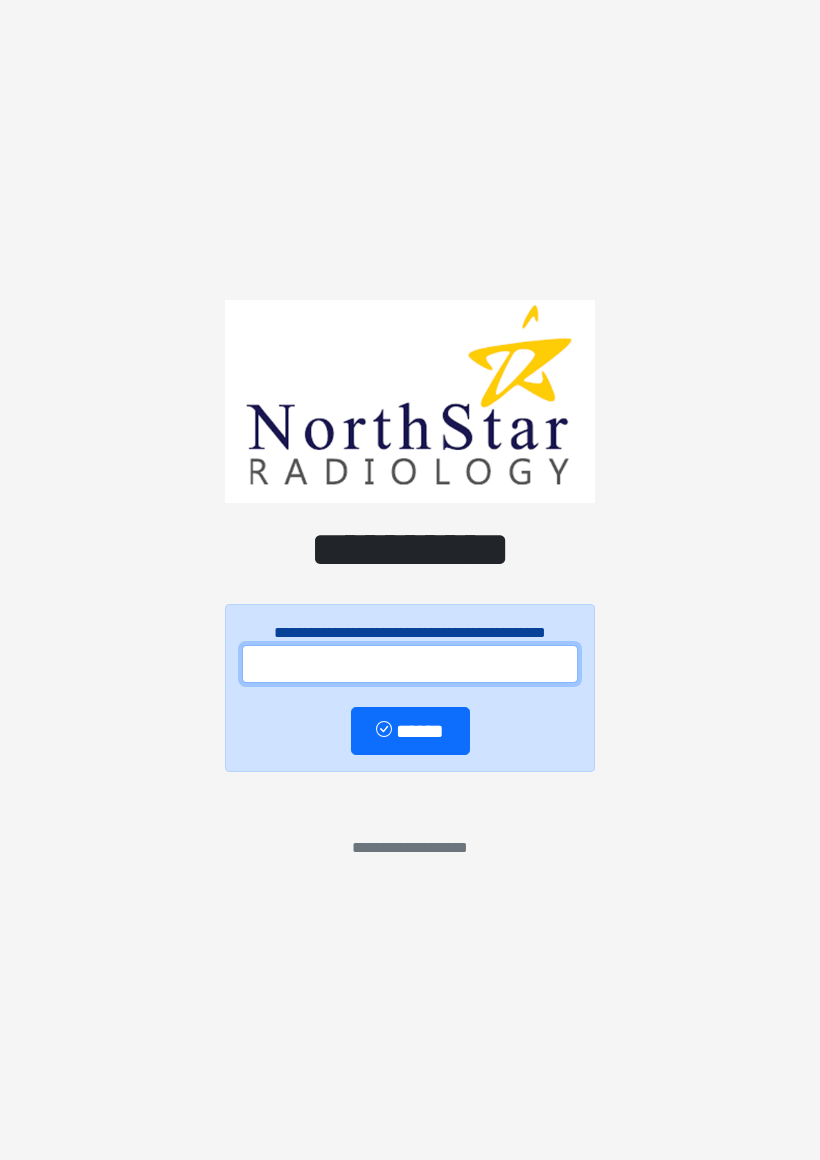 click at bounding box center [410, 664] 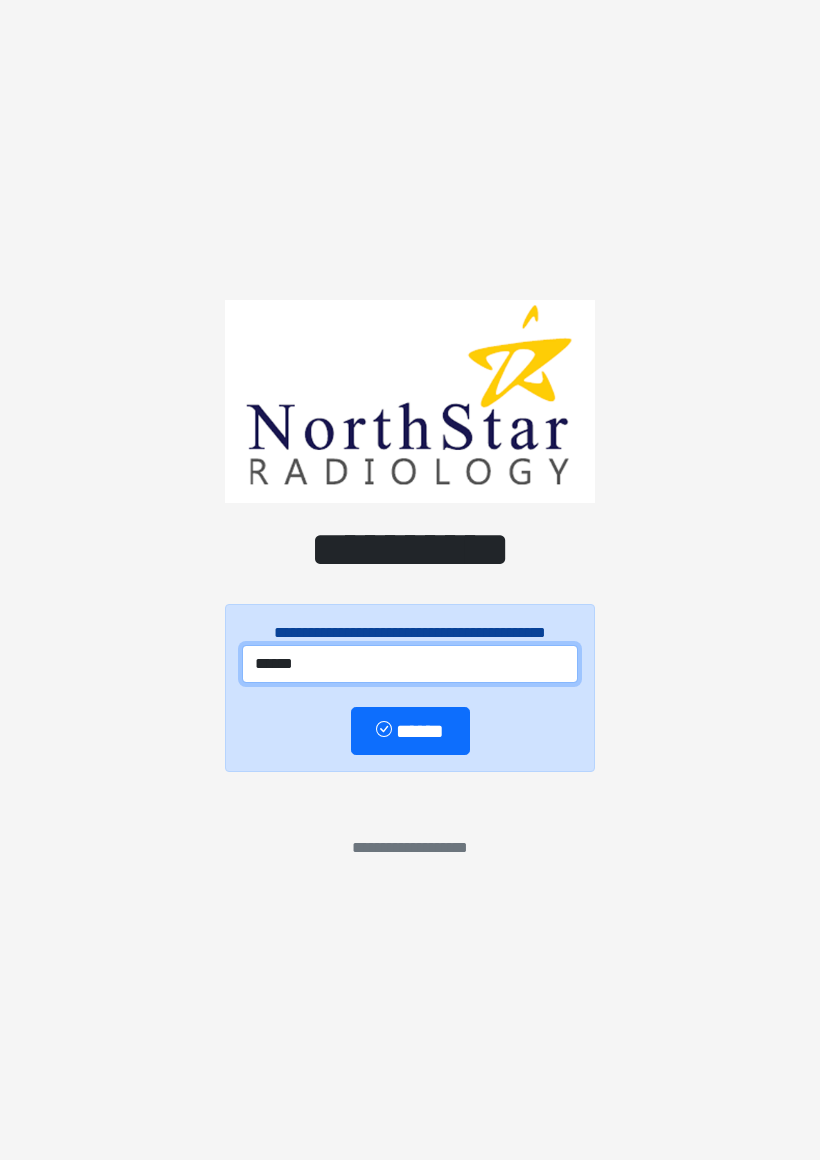 type on "******" 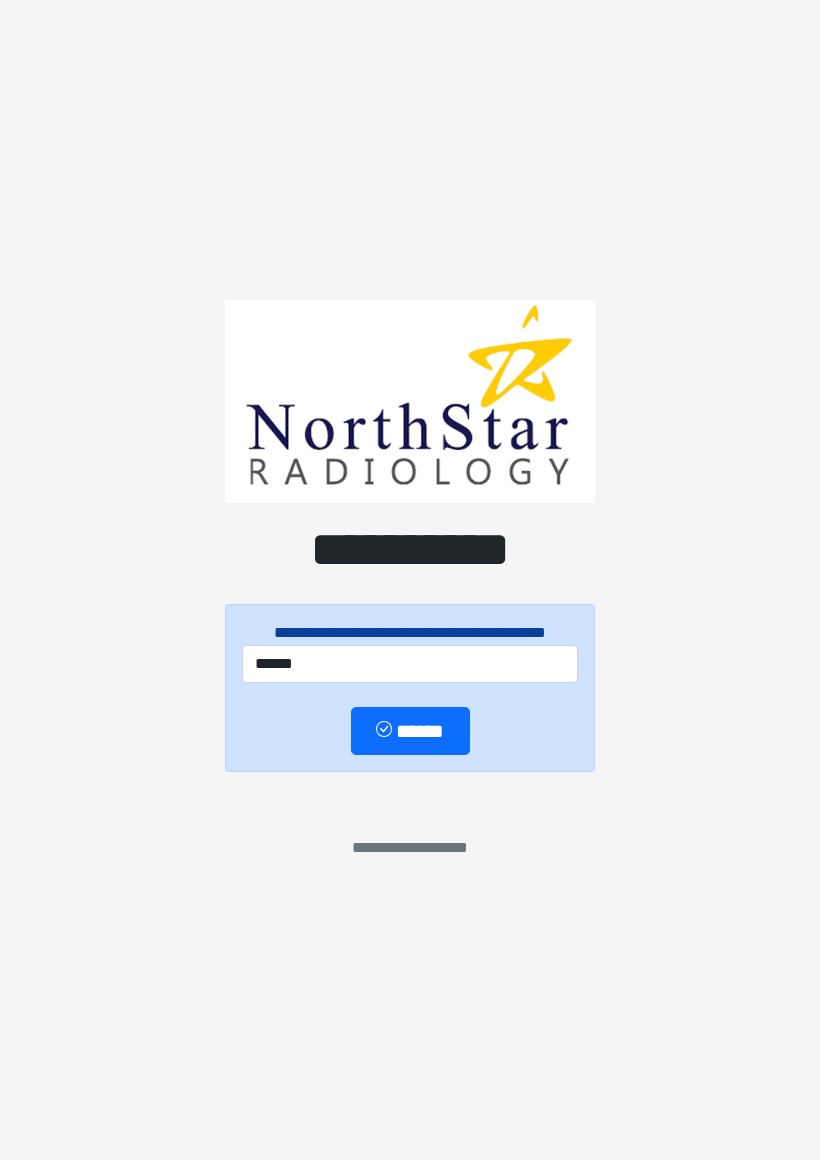 click on "******" at bounding box center (410, 731) 